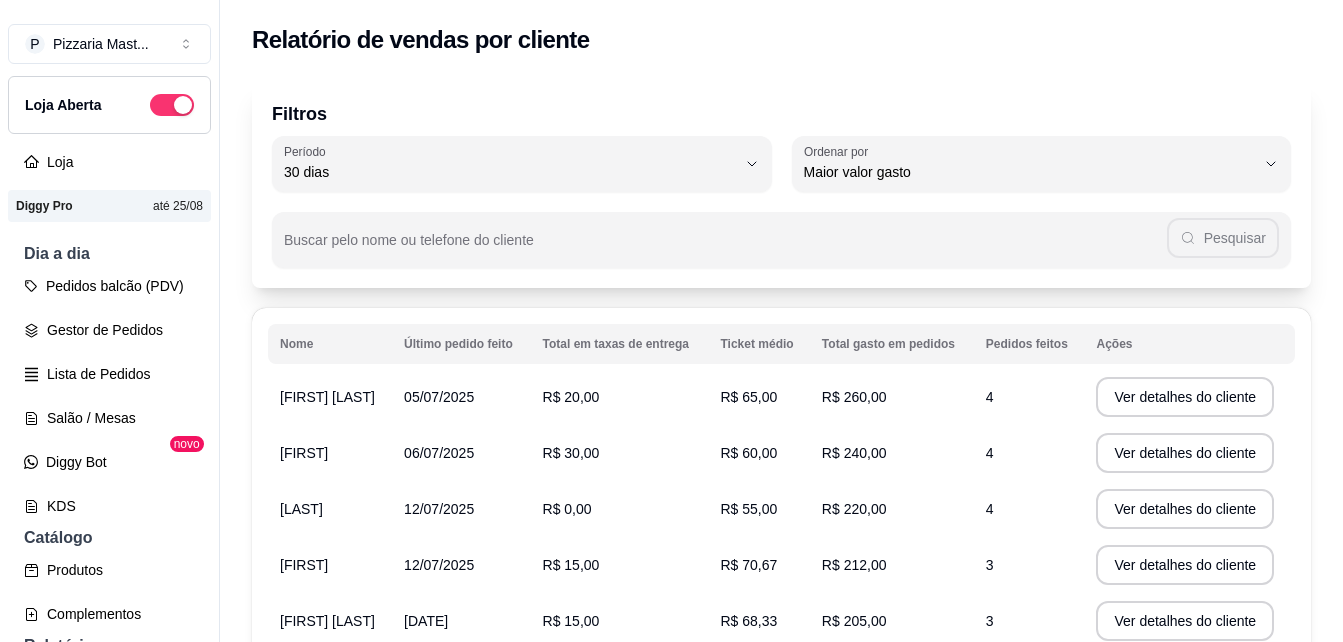 select on "30" 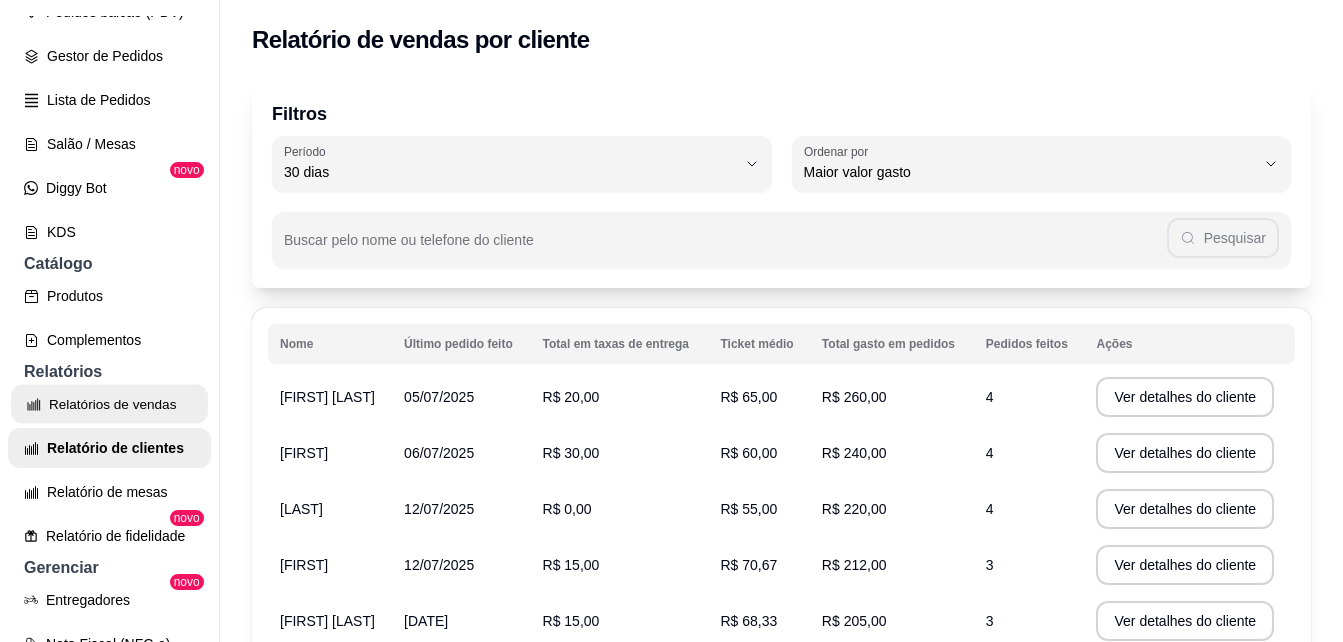 click on "Relatórios de vendas" at bounding box center (109, 404) 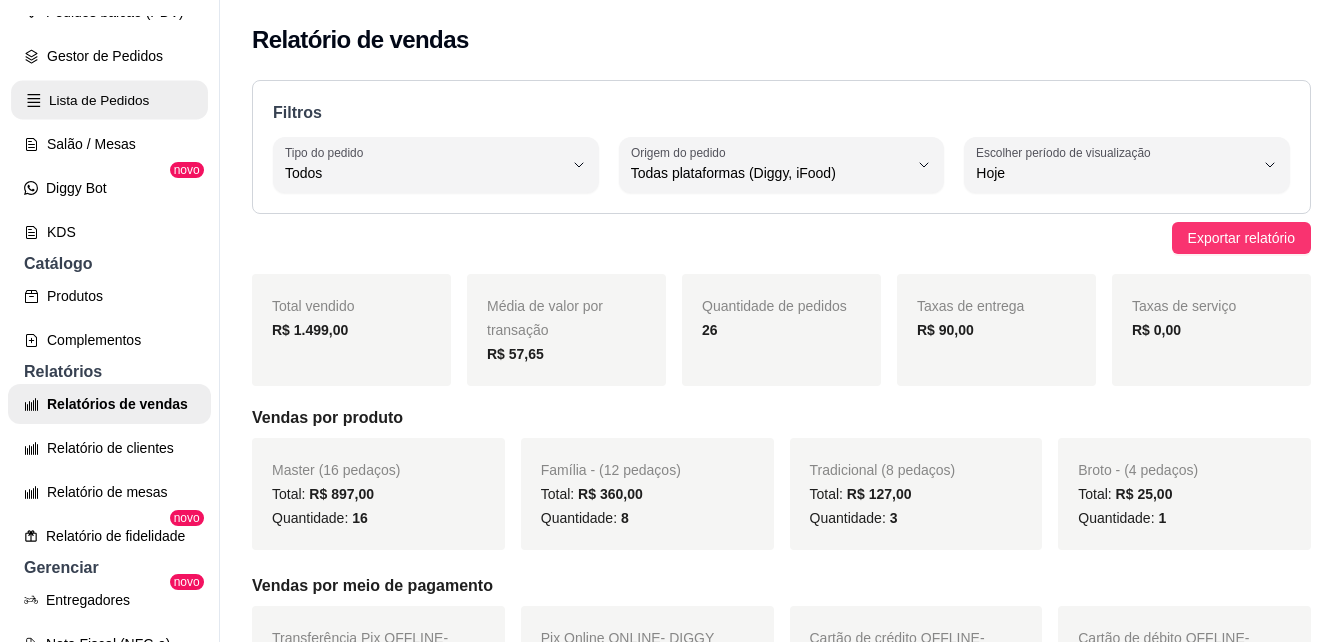 click on "Lista de Pedidos" at bounding box center (109, 100) 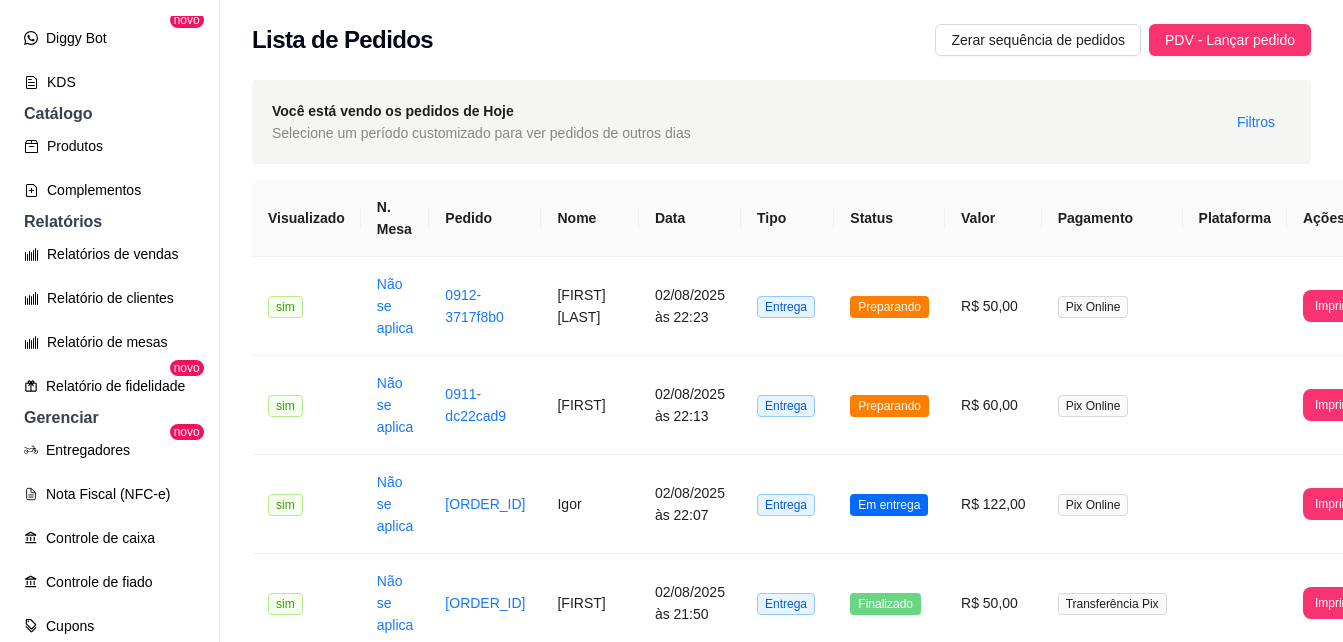 scroll, scrollTop: 425, scrollLeft: 0, axis: vertical 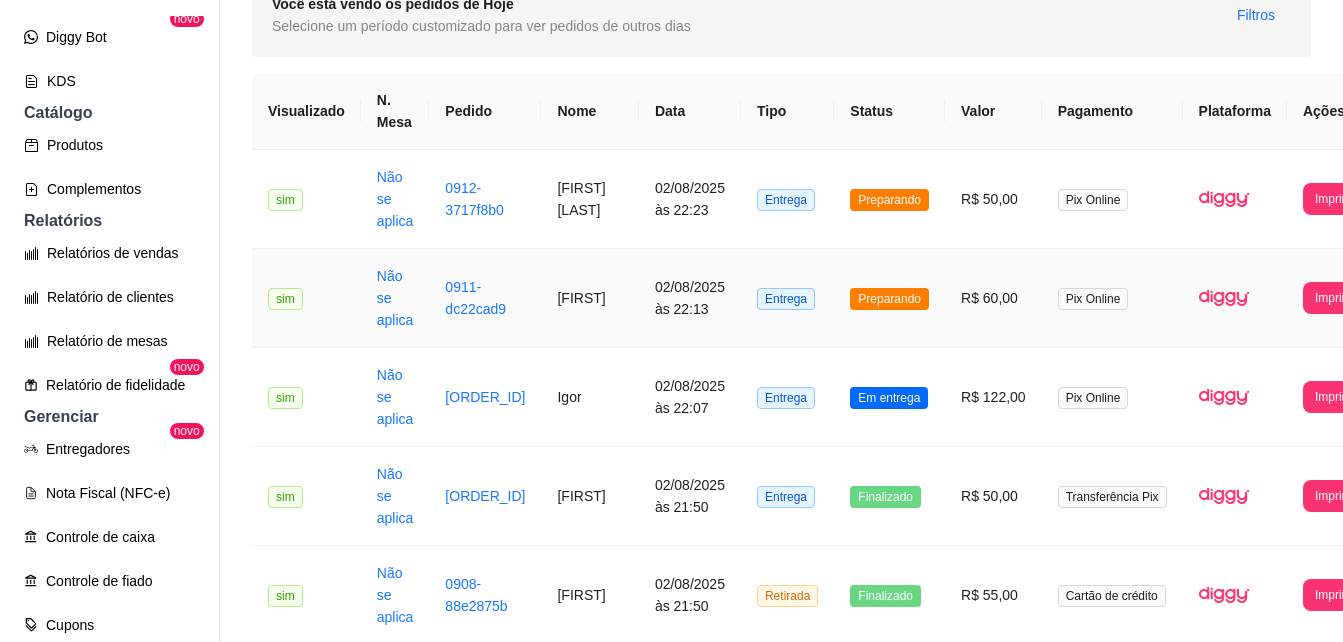 click on "Preparando" at bounding box center [889, 299] 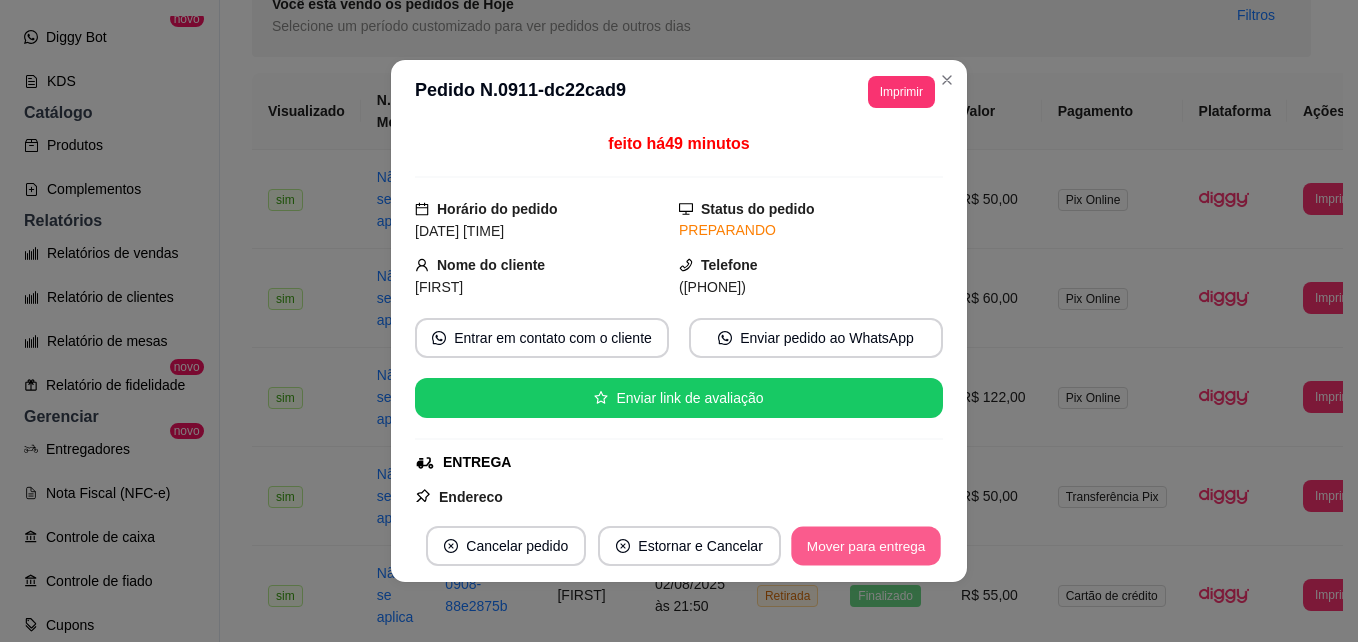 click on "Mover para entrega" at bounding box center (866, 546) 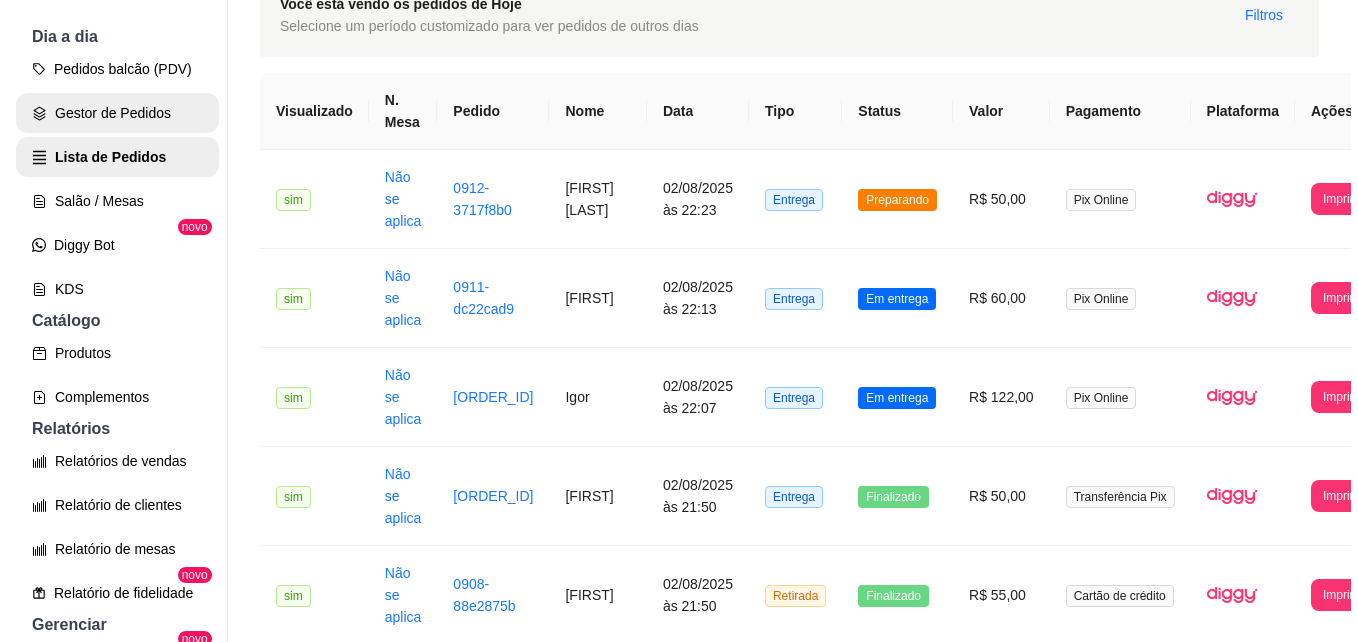 scroll, scrollTop: 179, scrollLeft: 0, axis: vertical 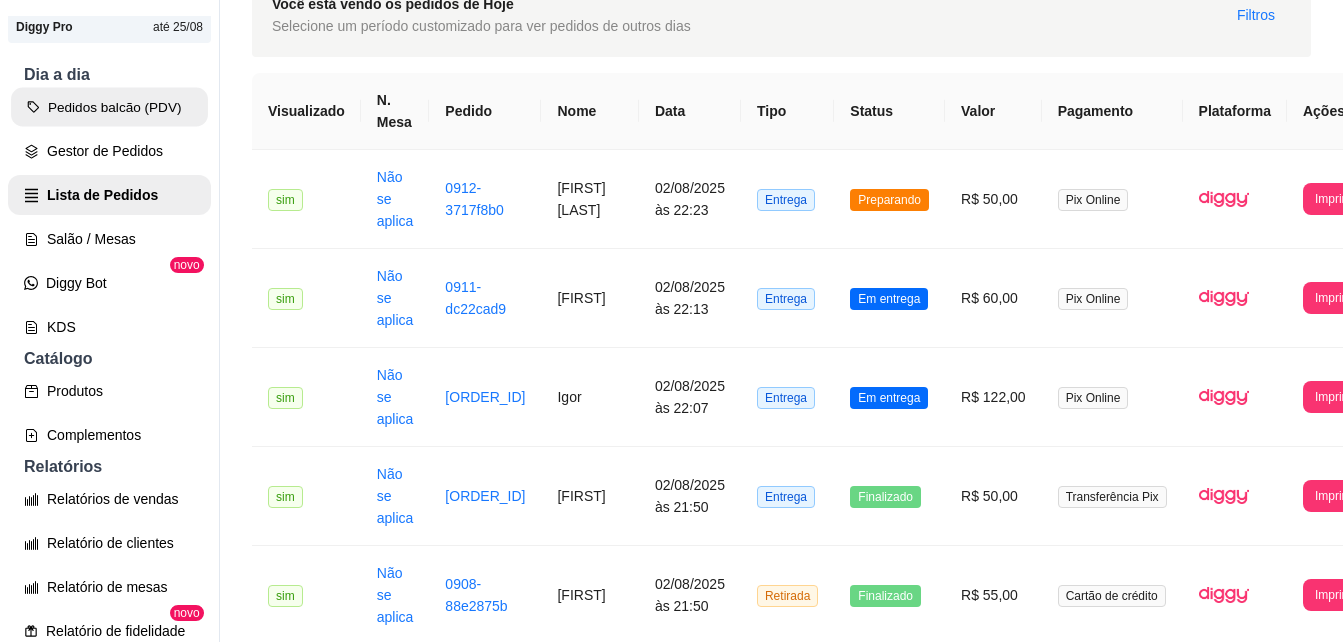 click on "Pedidos balcão (PDV)" at bounding box center (109, 107) 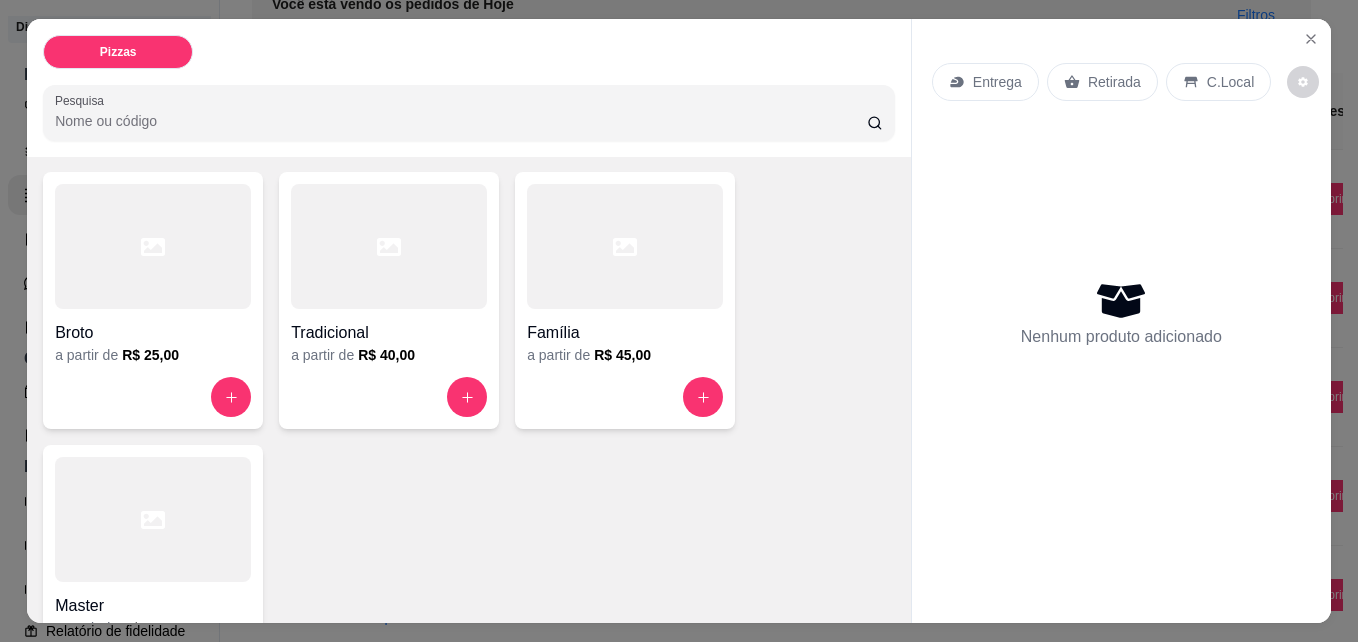 scroll, scrollTop: 211, scrollLeft: 0, axis: vertical 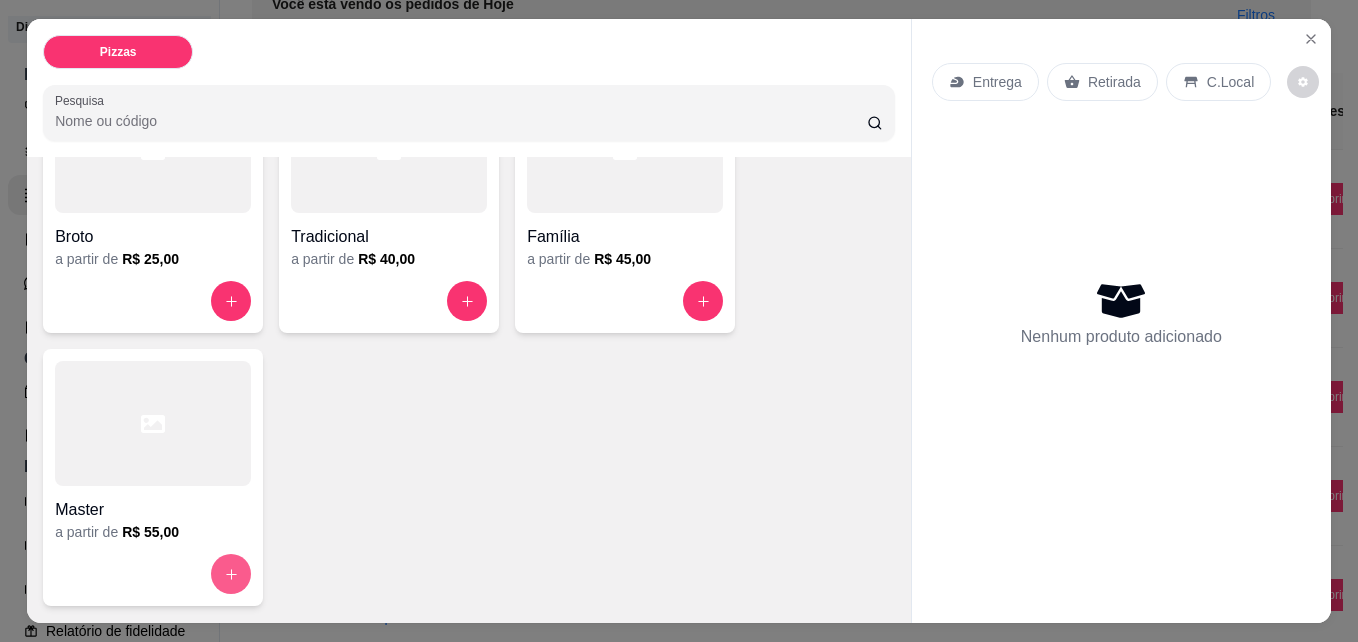 click at bounding box center [231, 574] 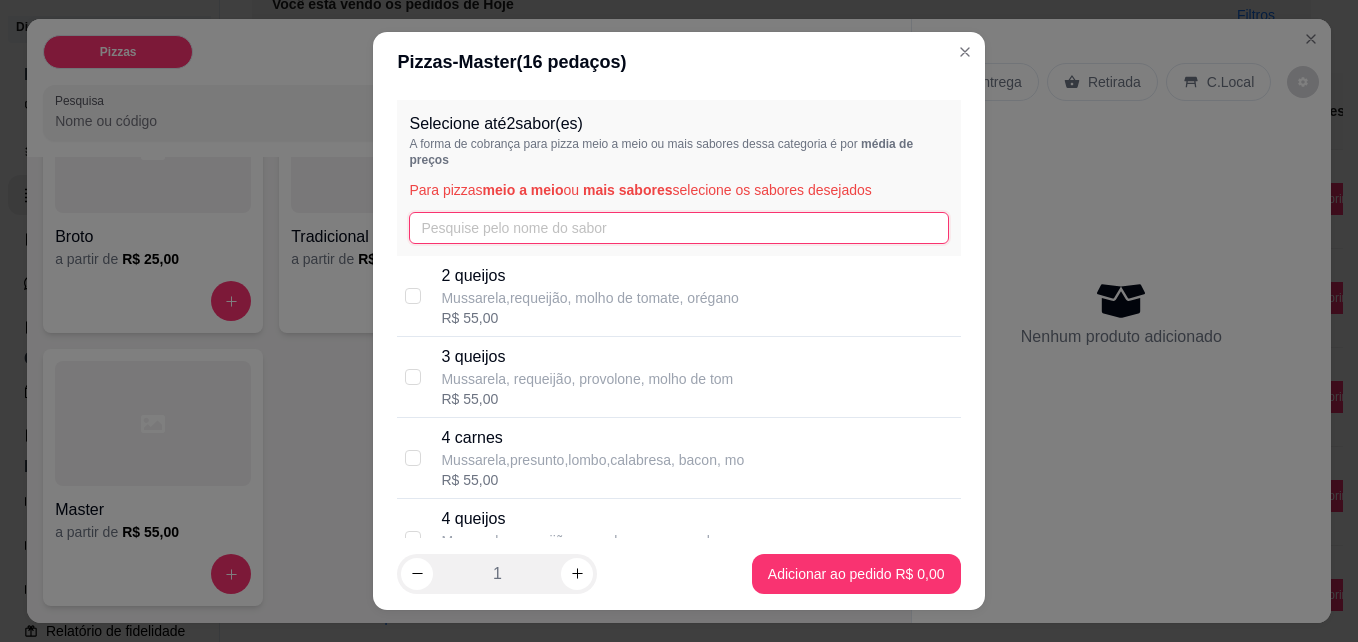click at bounding box center [678, 228] 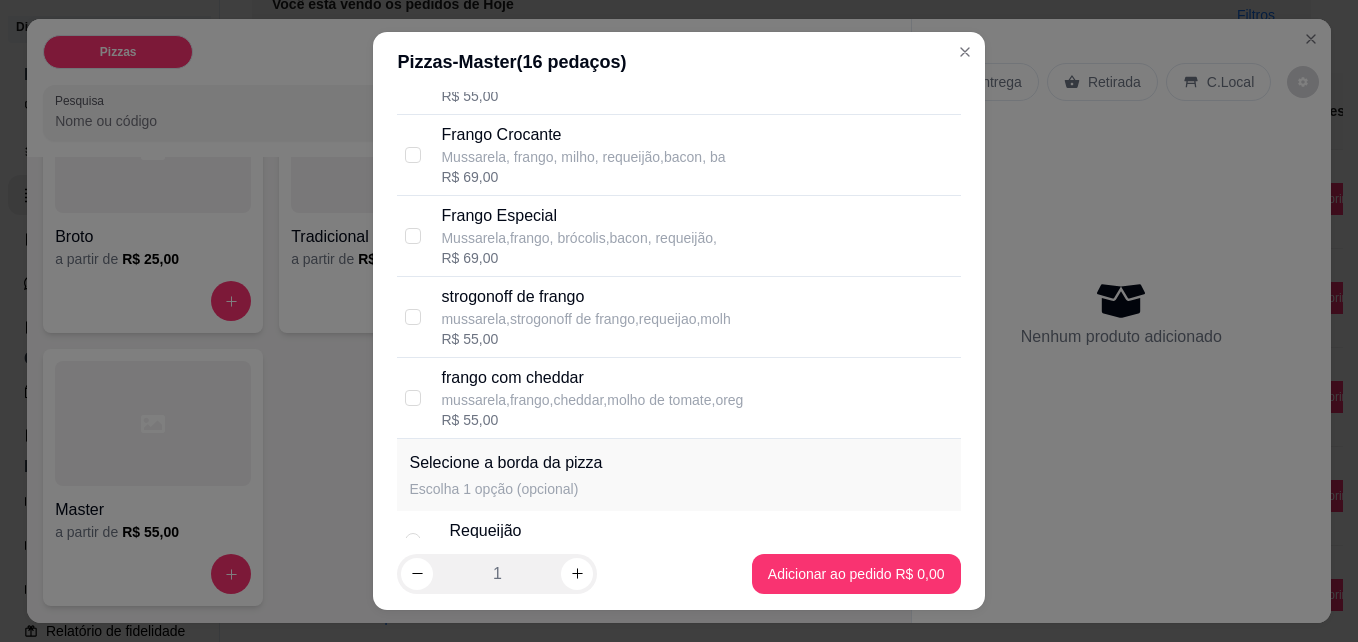 scroll, scrollTop: 223, scrollLeft: 0, axis: vertical 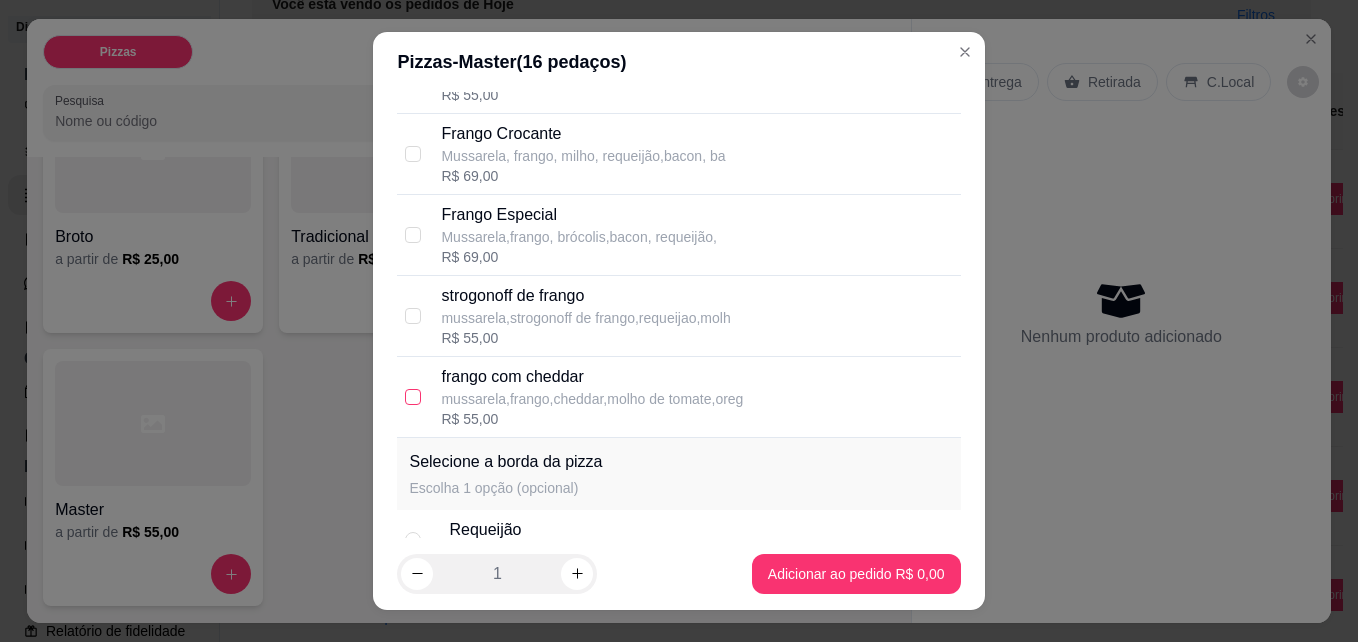 type on "fra" 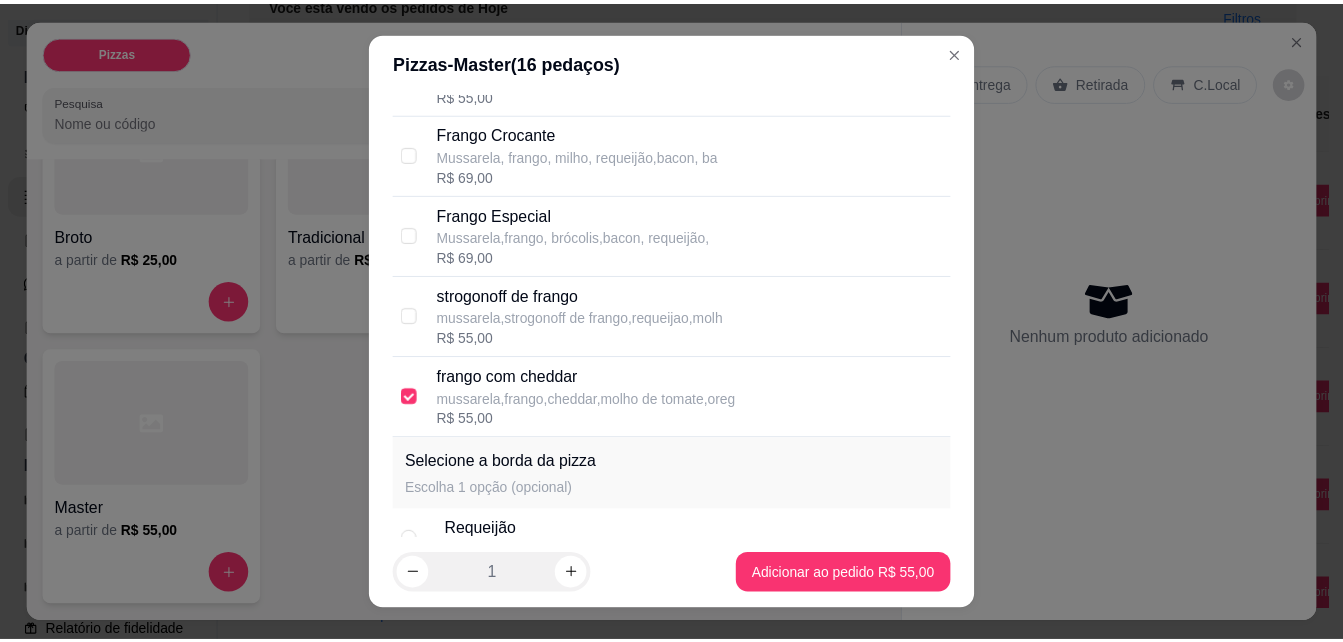 scroll, scrollTop: 0, scrollLeft: 0, axis: both 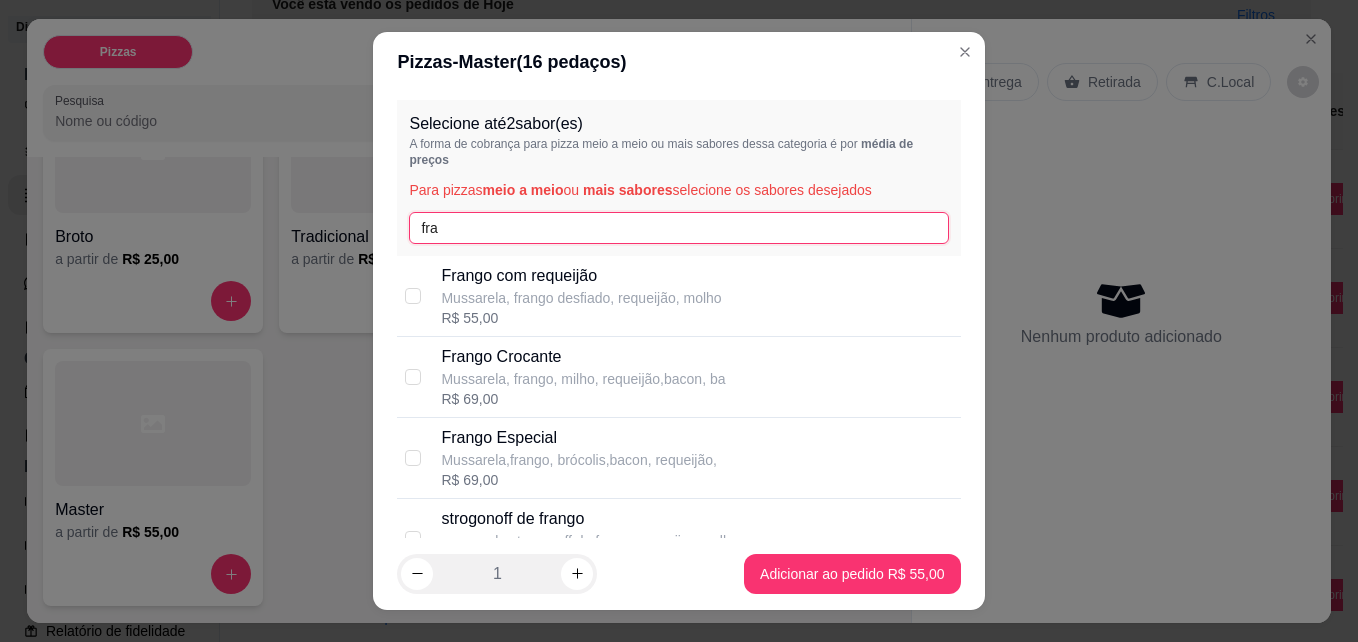 click on "fra" at bounding box center [678, 228] 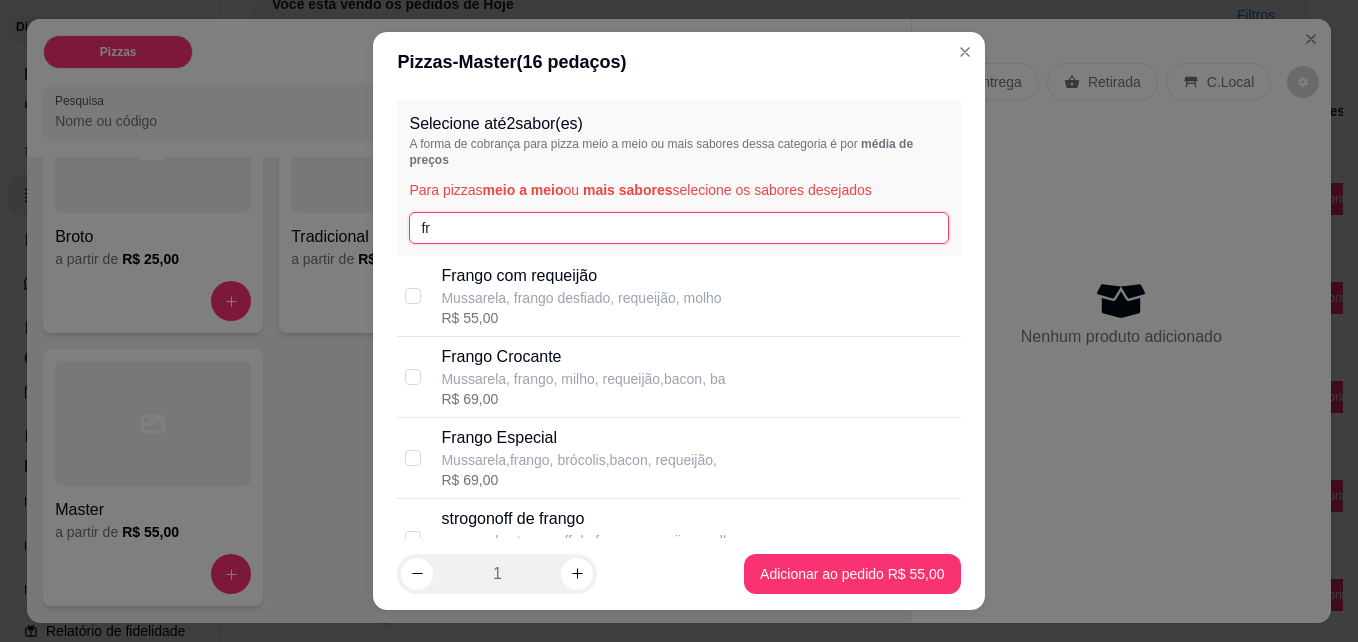 type on "f" 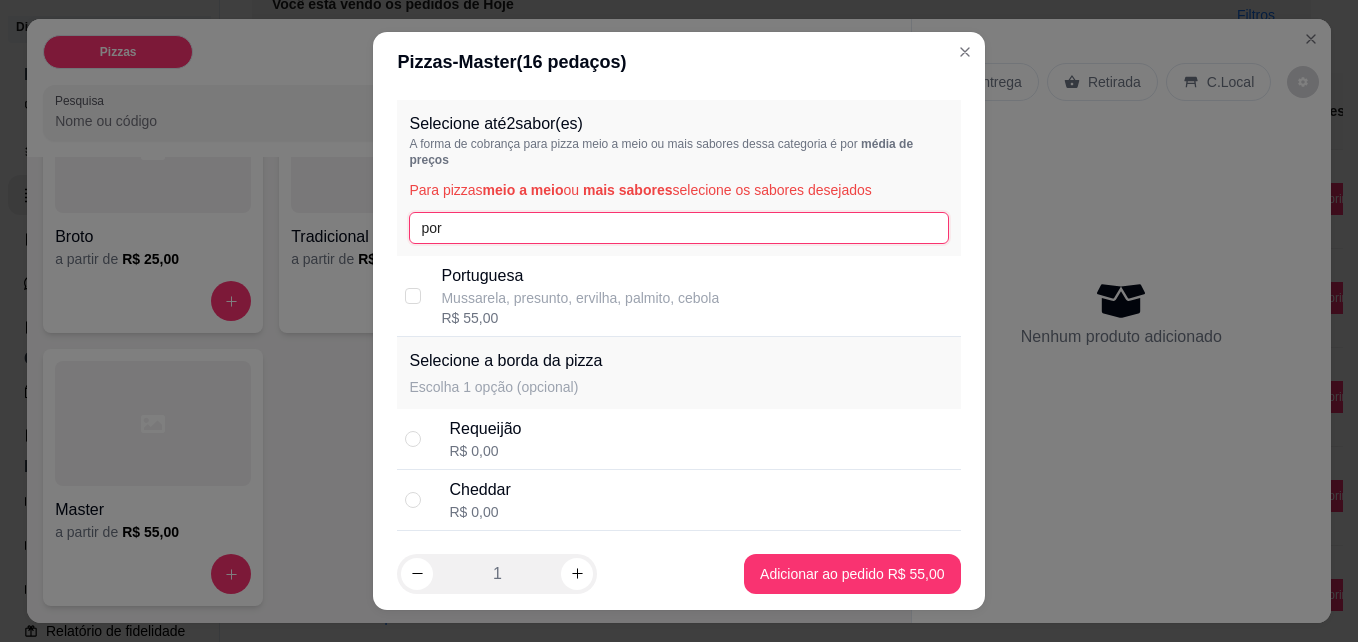 type on "por" 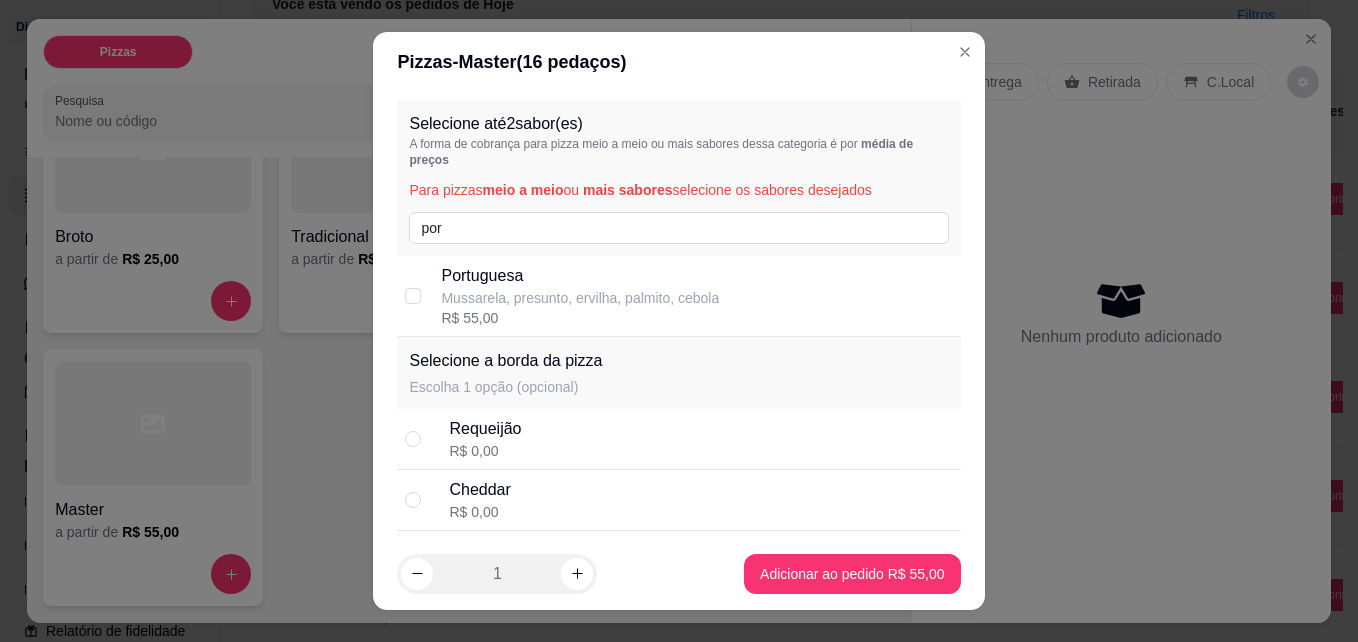 click on "Portuguesa Mussarela, presunto, ervilha, palmito, cebola R$ 55,00" at bounding box center [678, 296] 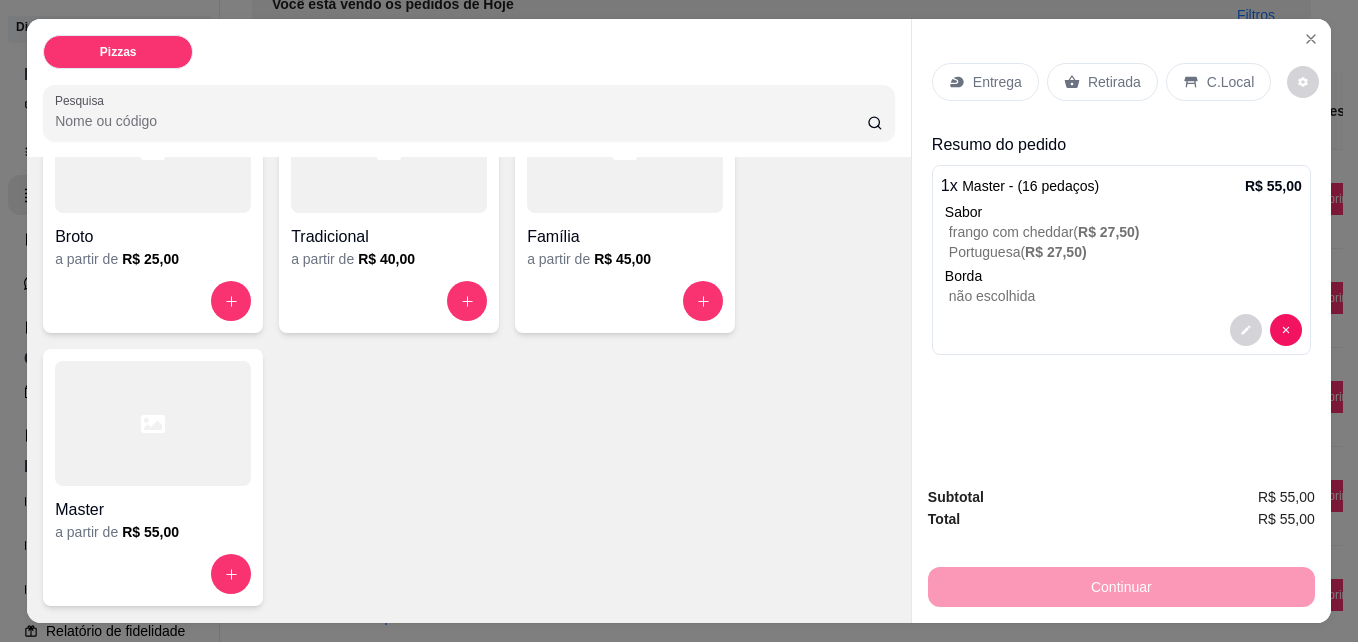 click on "Broto a partir de R$ 25,00 Tradicional a partir de R$ 40,00 Família a partir de R$ 45,00 Master a partir de R$ 55,00" at bounding box center (469, 341) 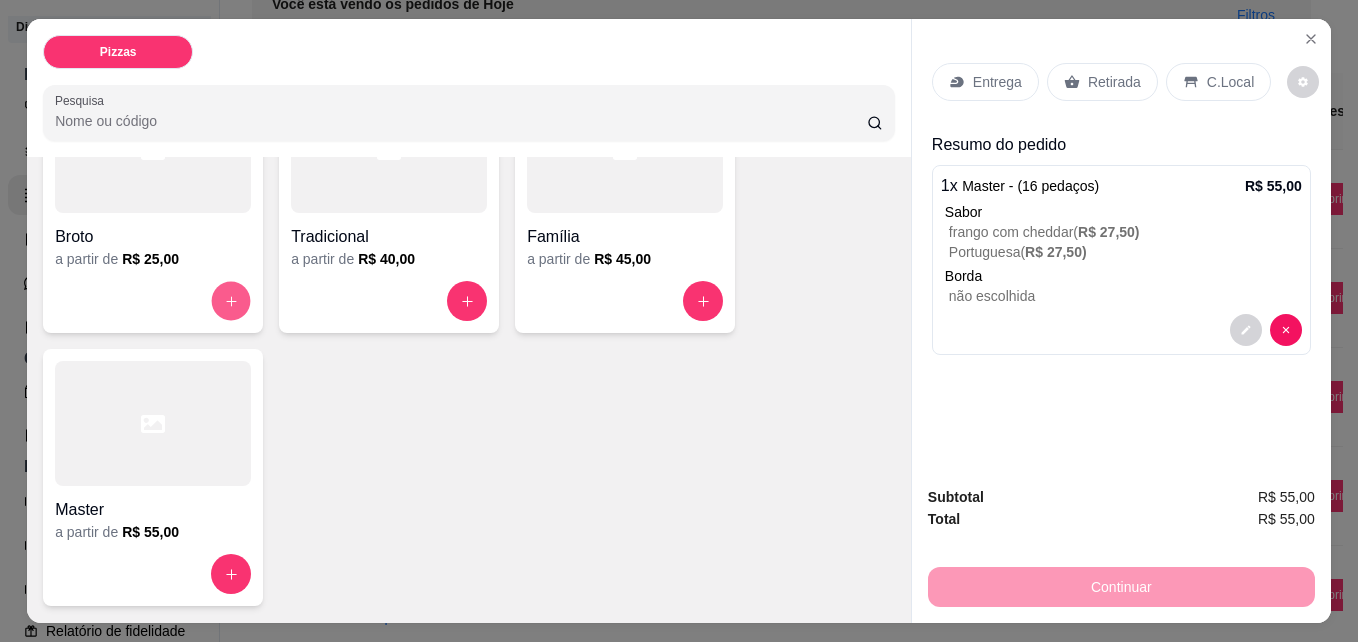 click 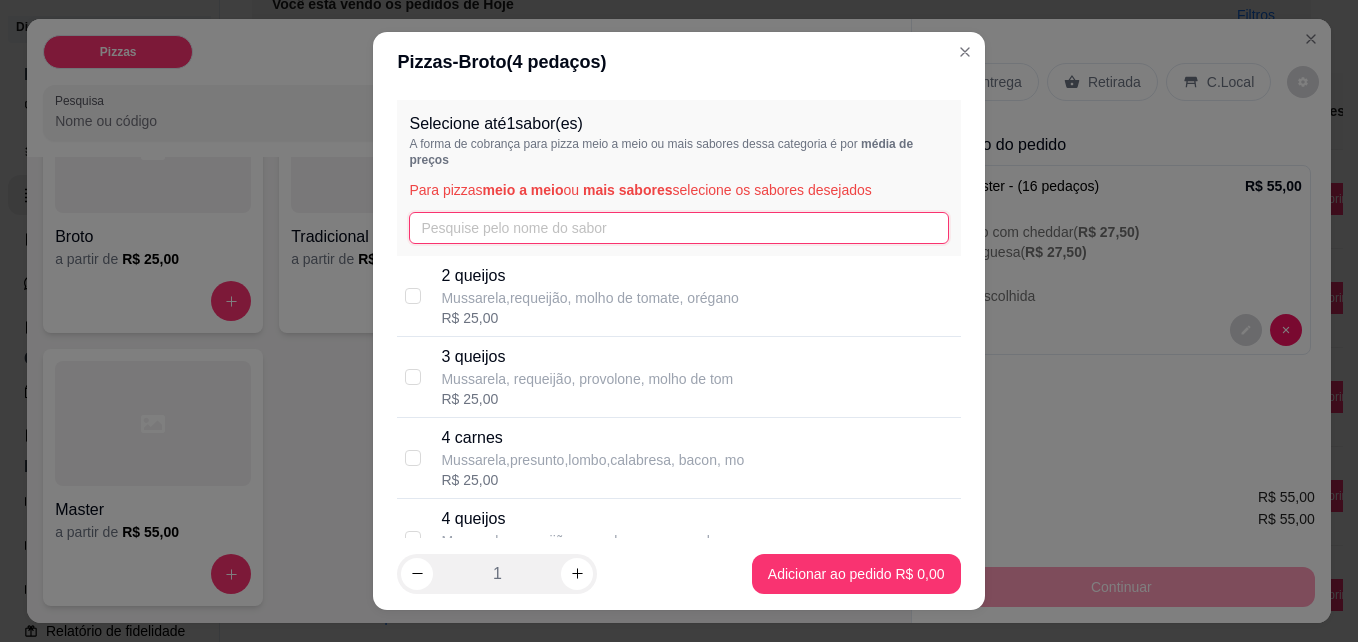 click at bounding box center (678, 228) 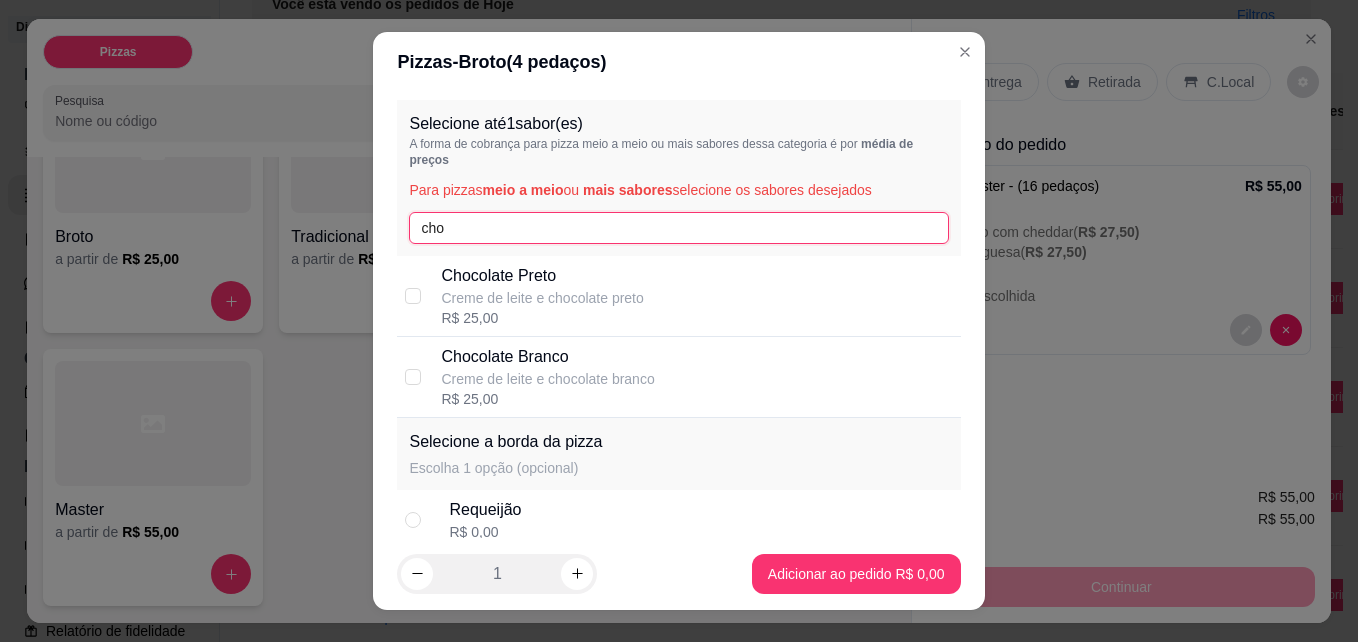 type on "cho" 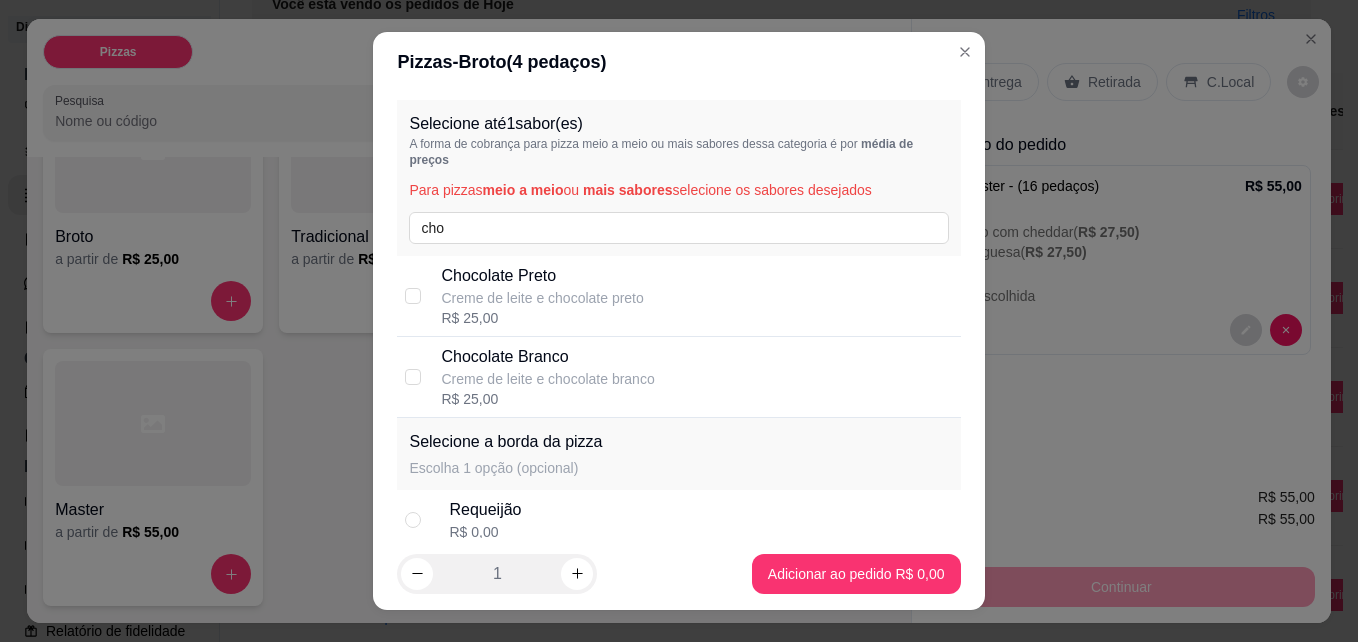 click on "Chocolate Preto Creme de leite e chocolate preto R$ 25,00" at bounding box center (678, 296) 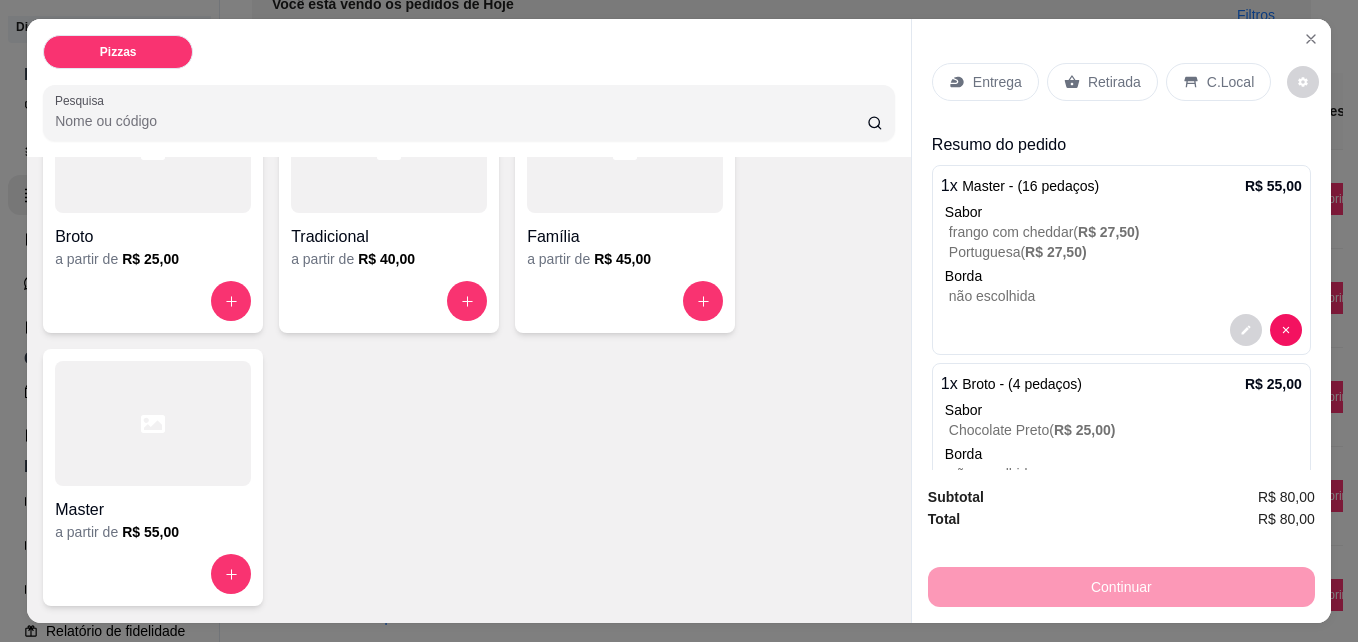 click on "Retirada" at bounding box center [1102, 82] 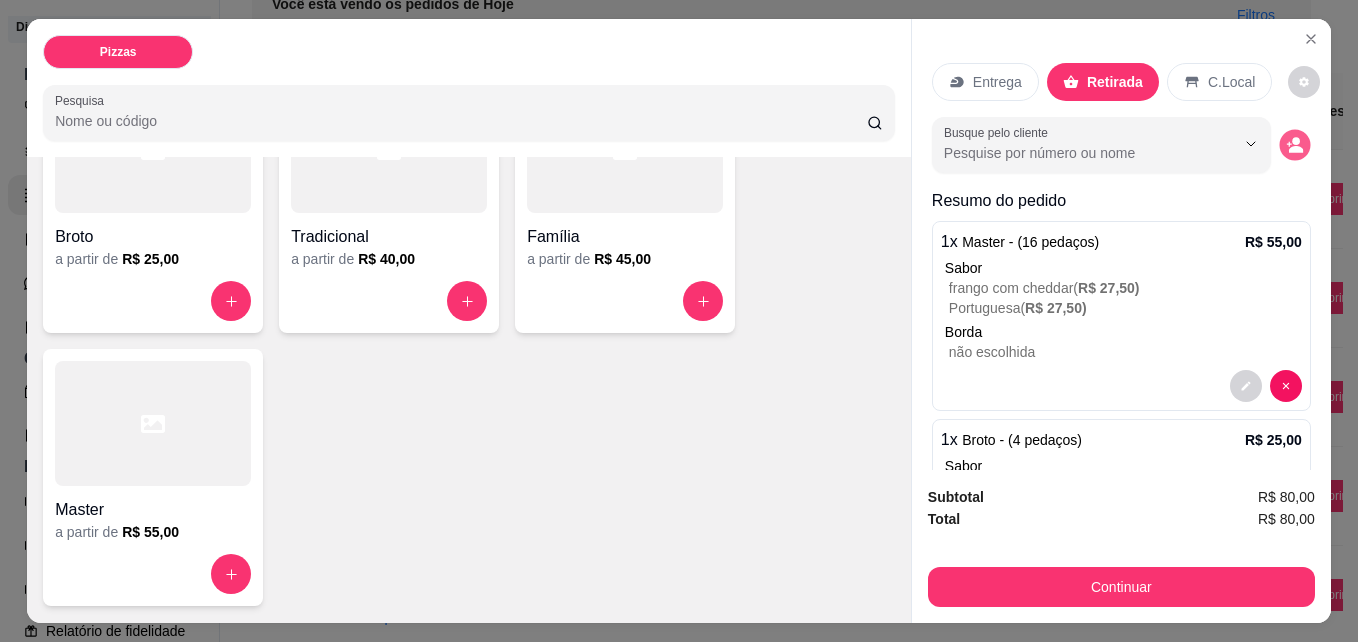 click at bounding box center [1294, 145] 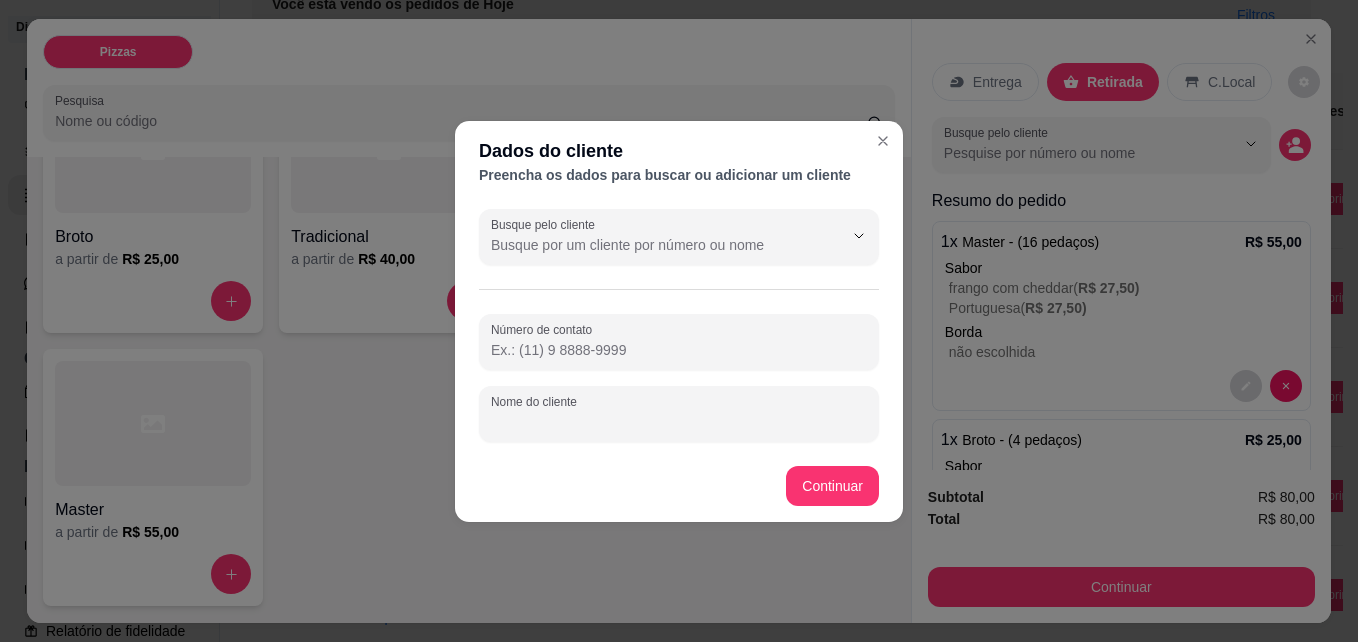 click on "Nome do cliente" at bounding box center (679, 422) 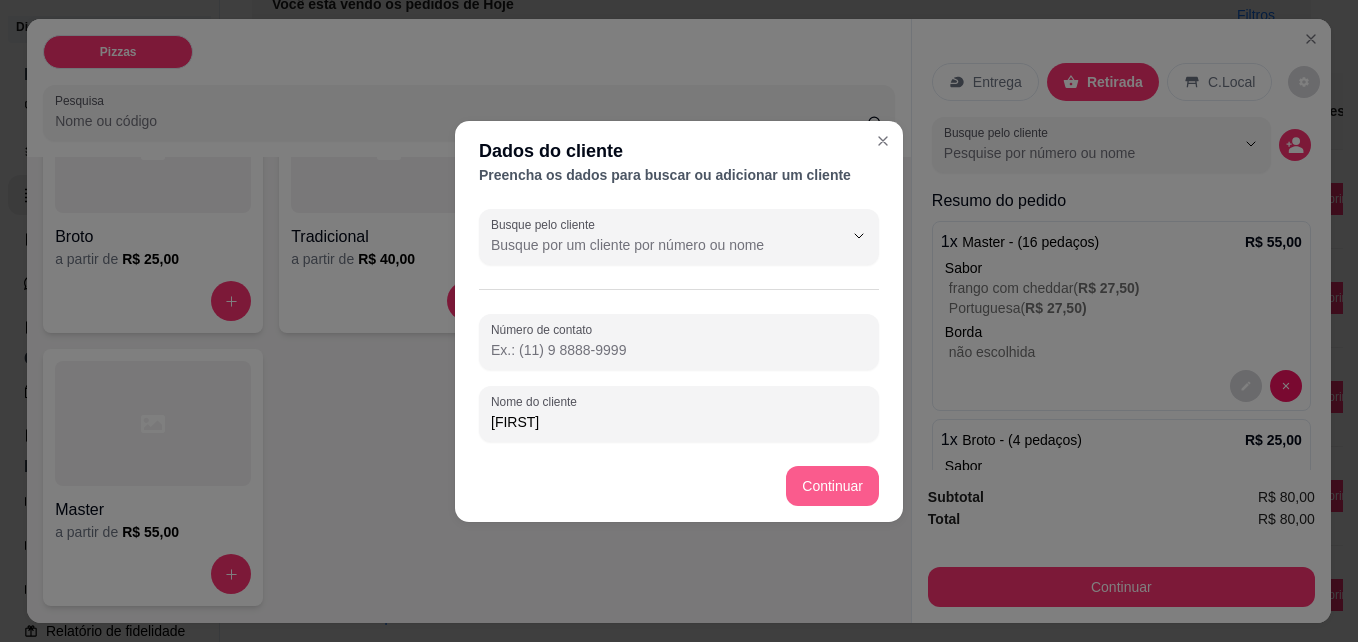 type on "[FIRST]" 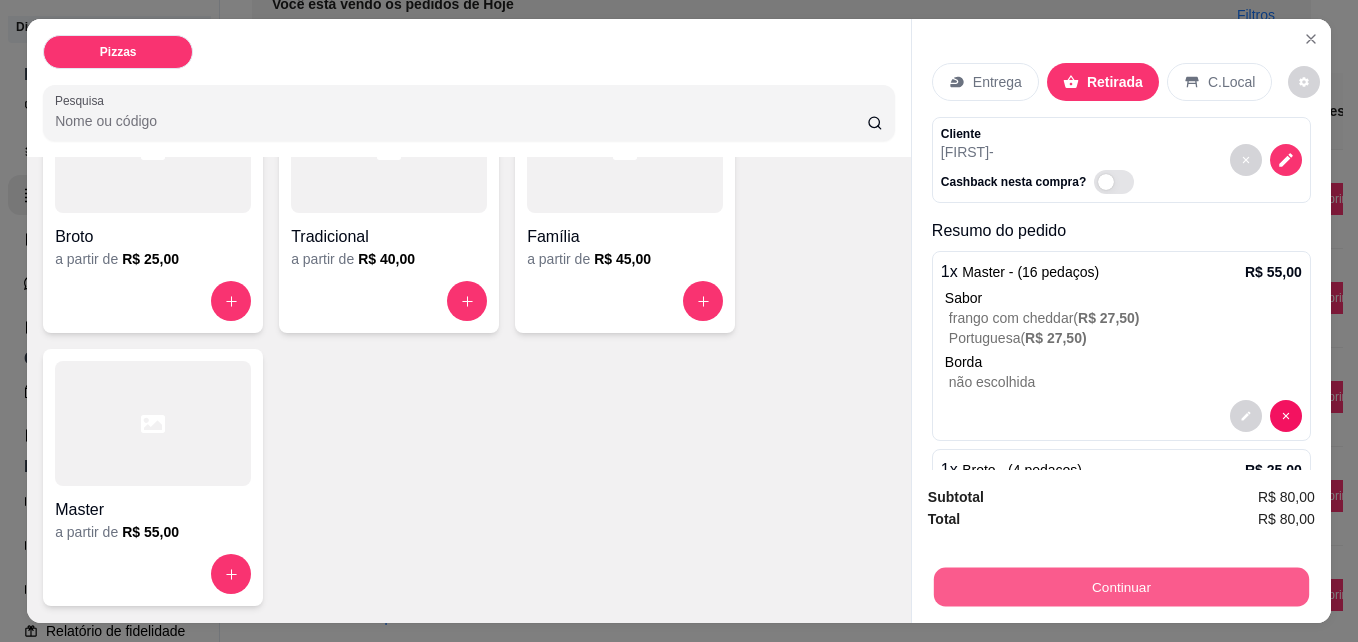 click on "Continuar" at bounding box center (1121, 586) 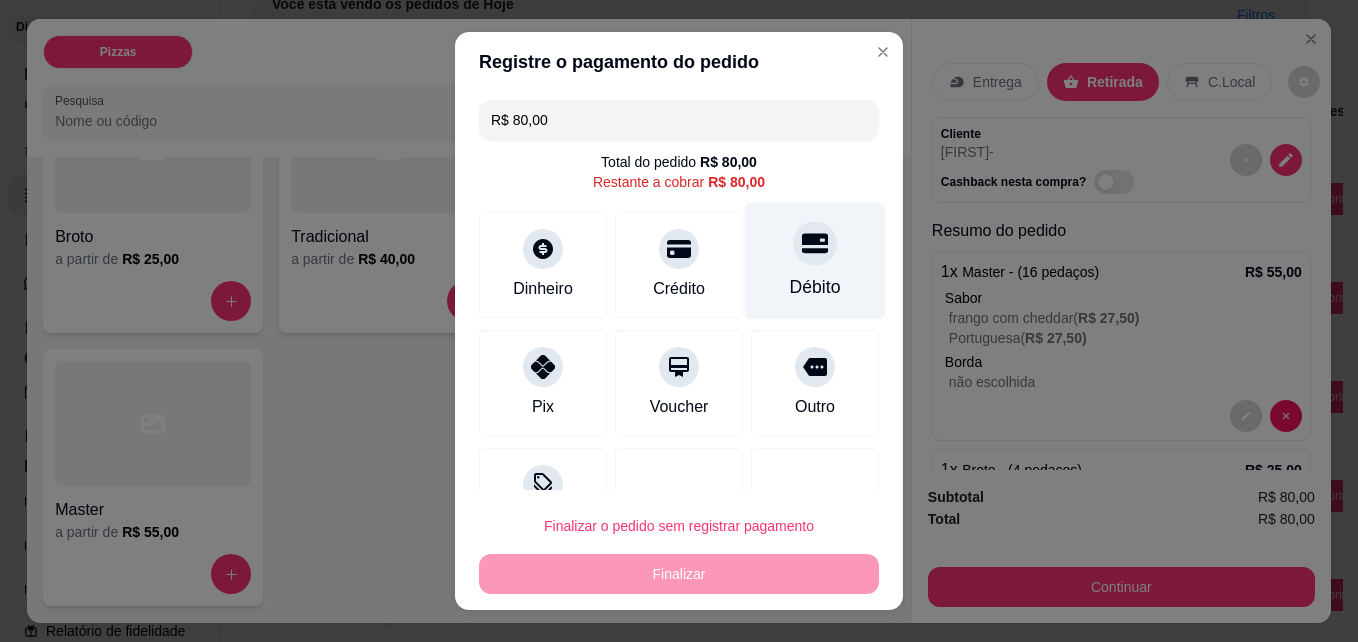 click on "Débito" at bounding box center [815, 261] 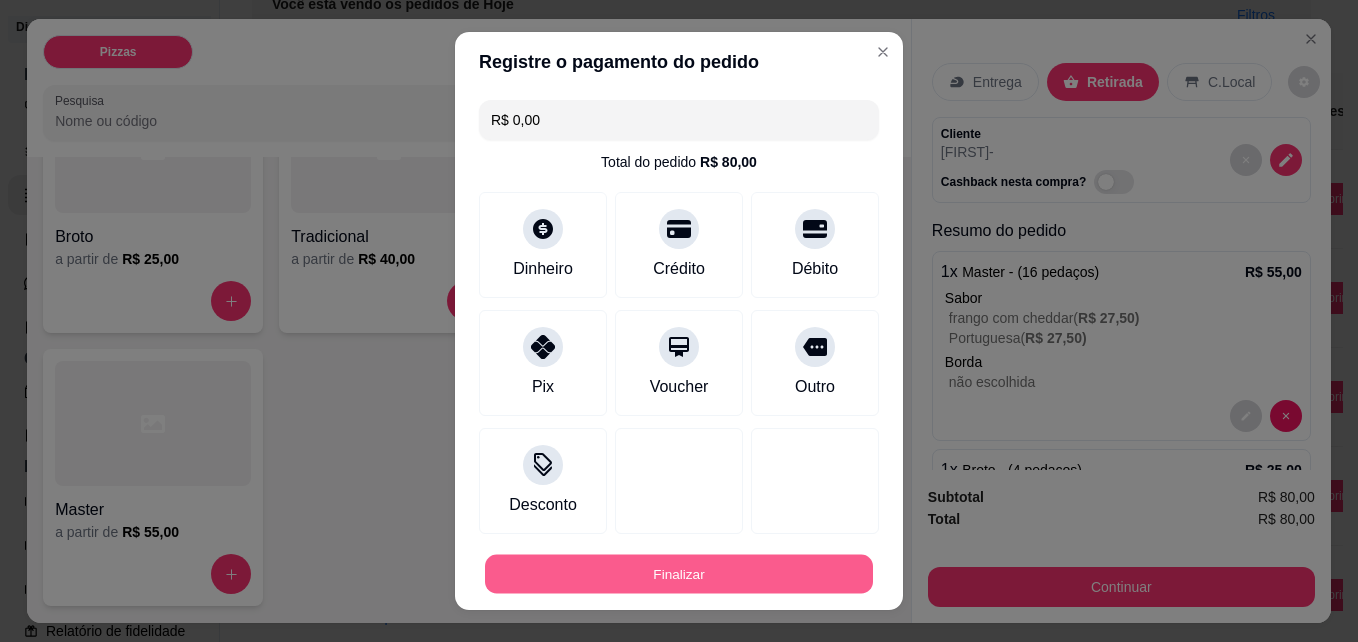 click on "Finalizar" at bounding box center [679, 574] 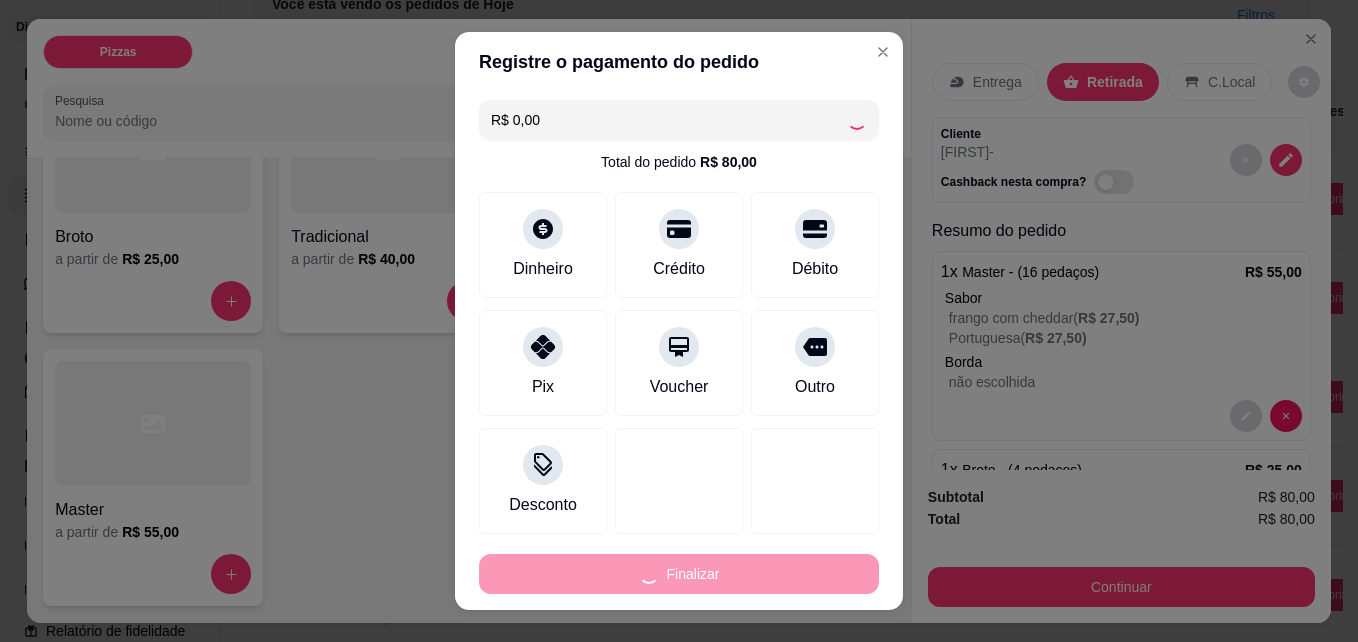 type on "-R$ 80,00" 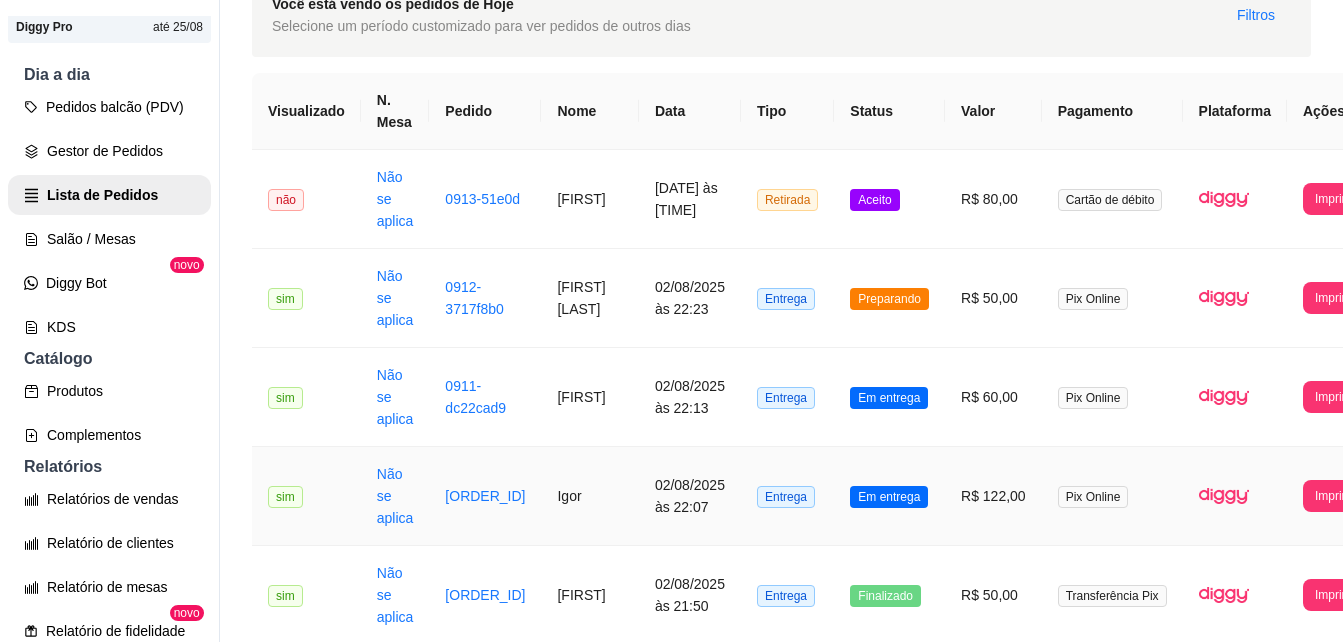 click on "Em entrega" at bounding box center (889, 497) 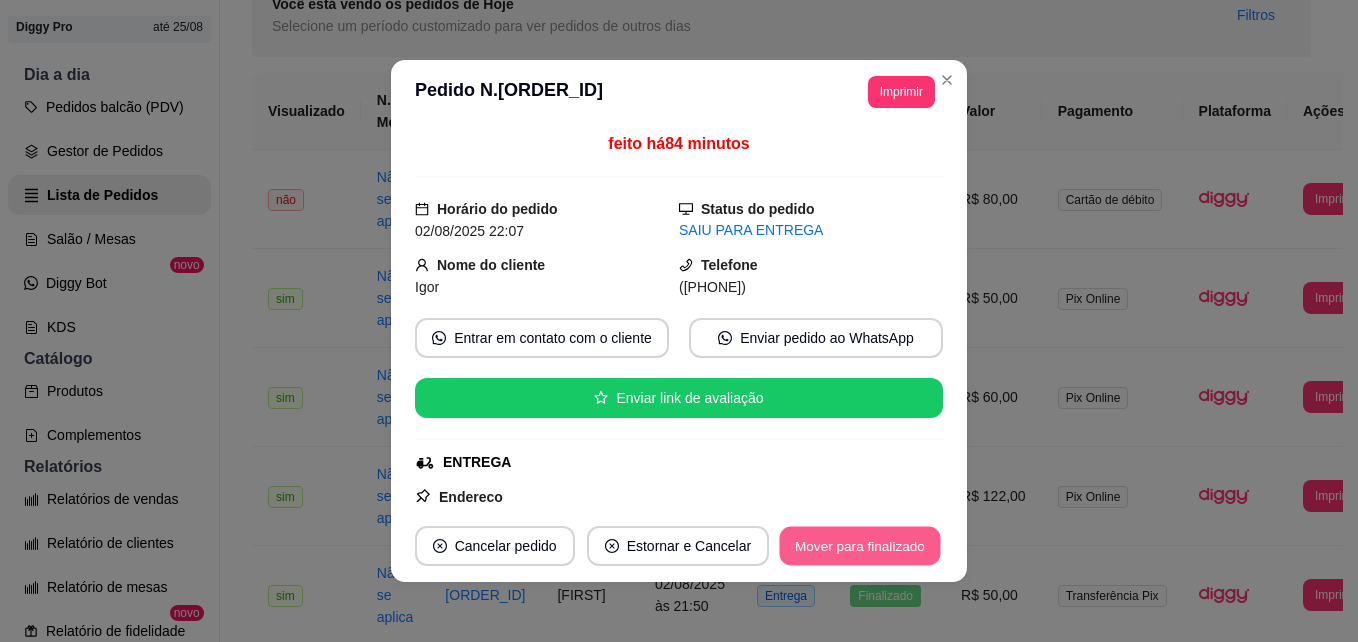 click on "Mover para finalizado" at bounding box center [860, 546] 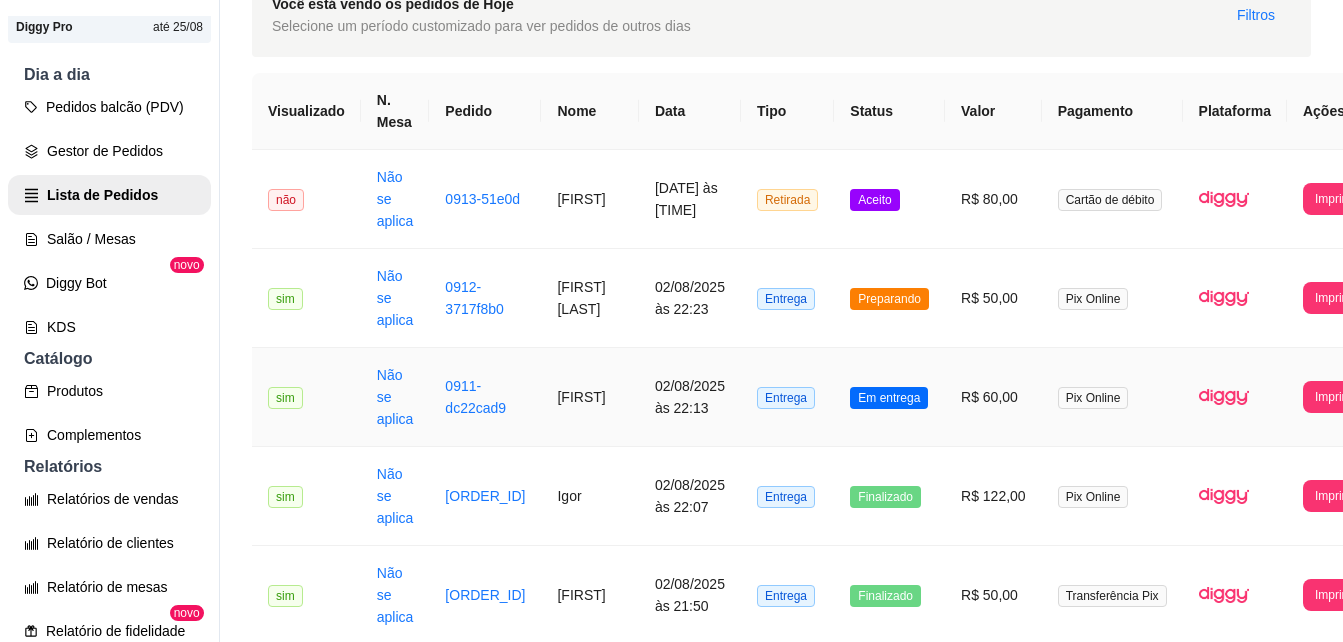 click on "Em entrega" at bounding box center [889, 398] 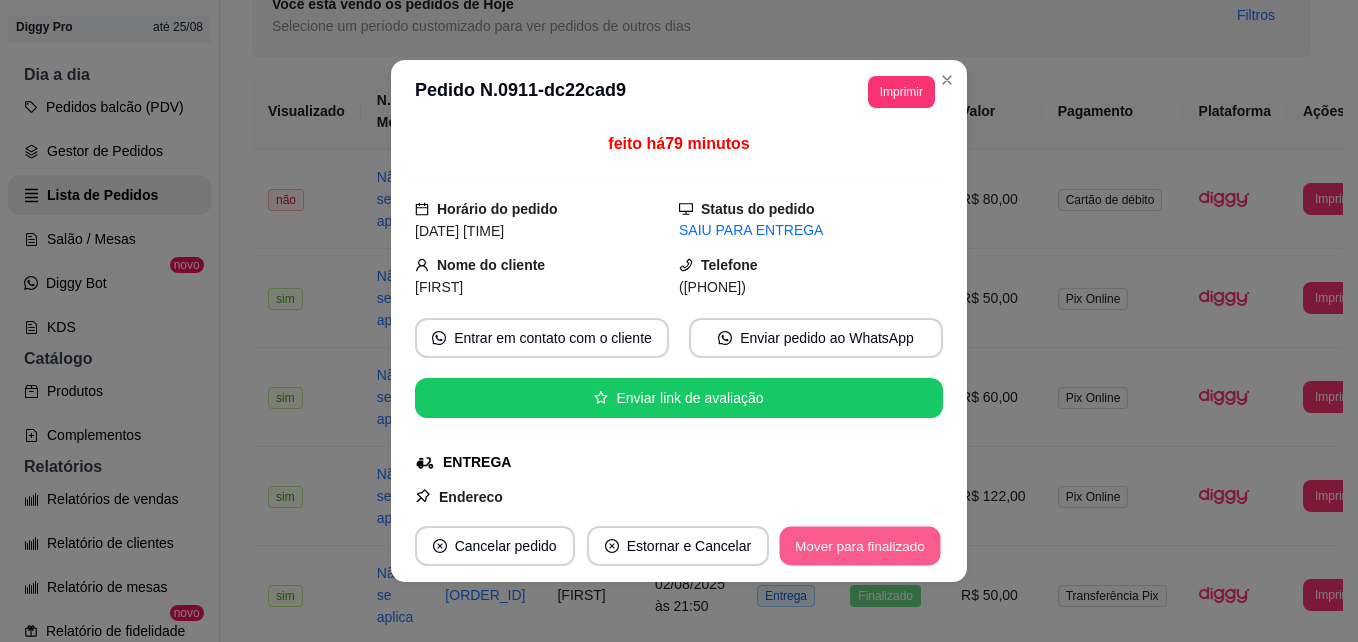 click on "Mover para finalizado" at bounding box center (860, 546) 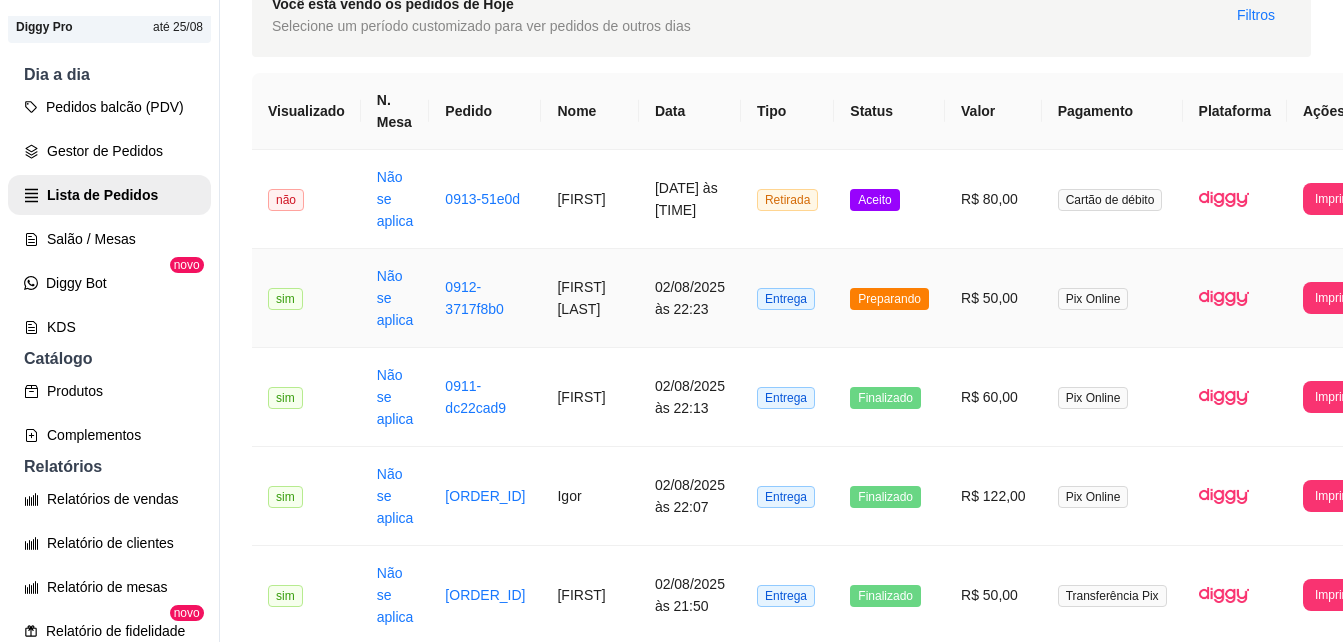 click on "Preparando" at bounding box center (889, 299) 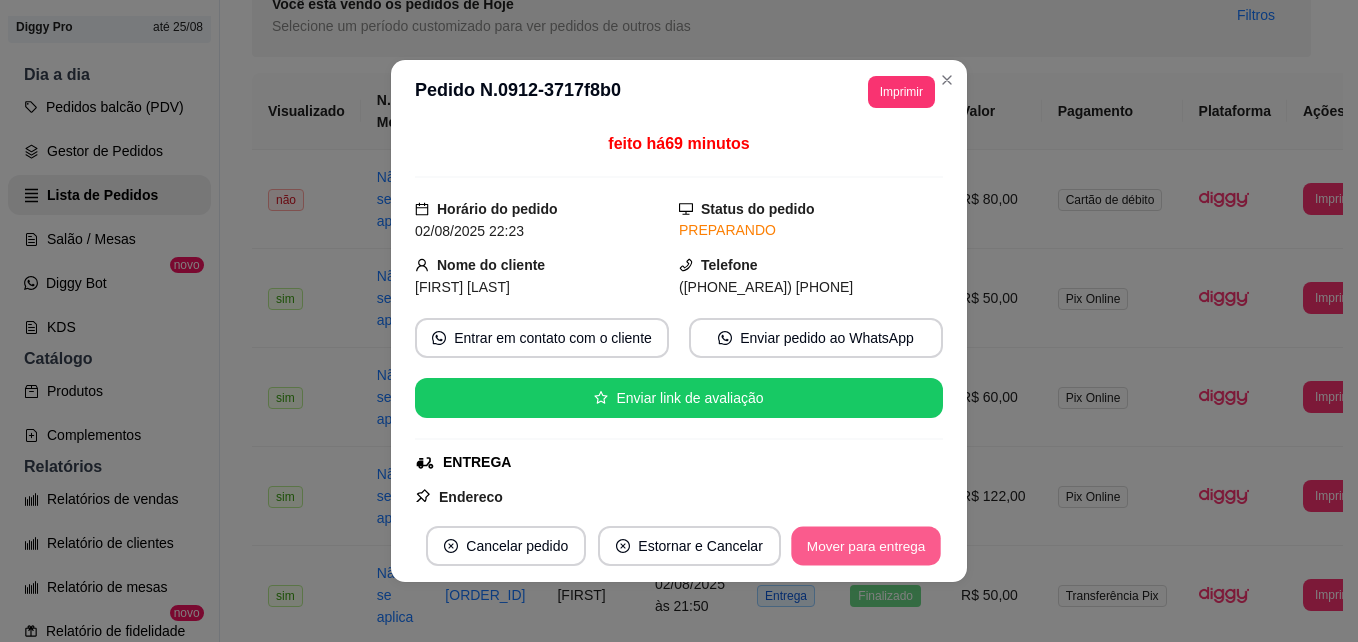 click on "Mover para entrega" at bounding box center (866, 546) 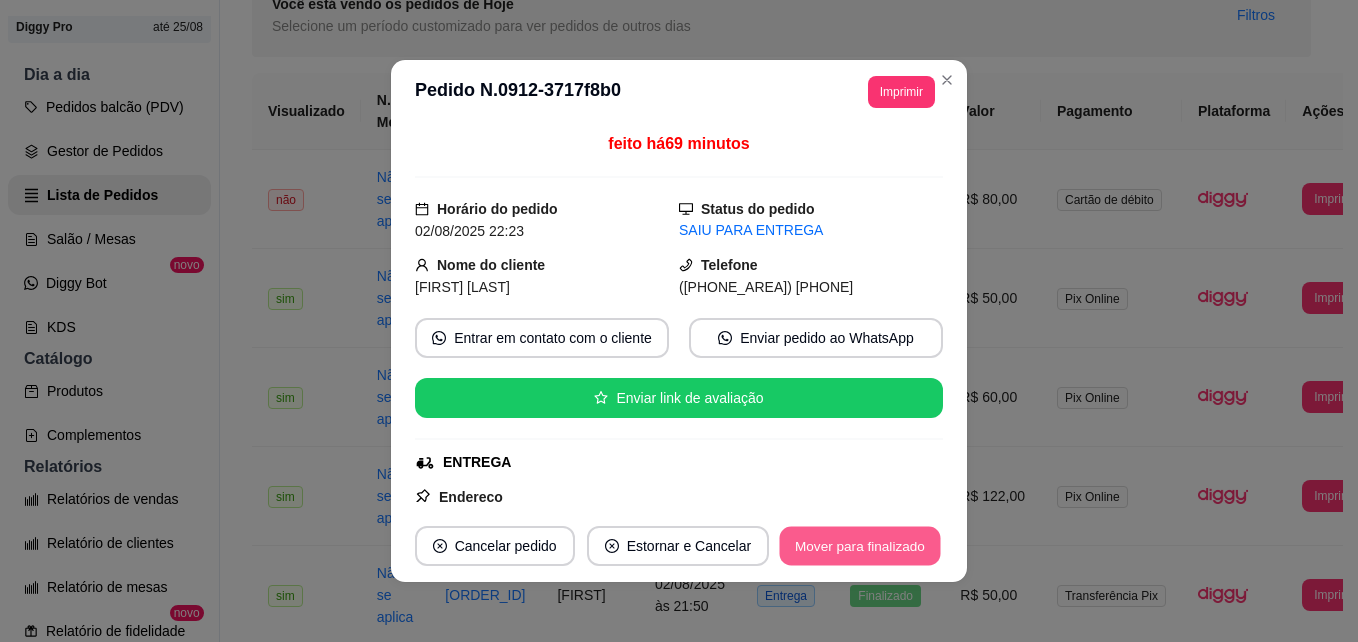 click on "Mover para finalizado" at bounding box center (860, 546) 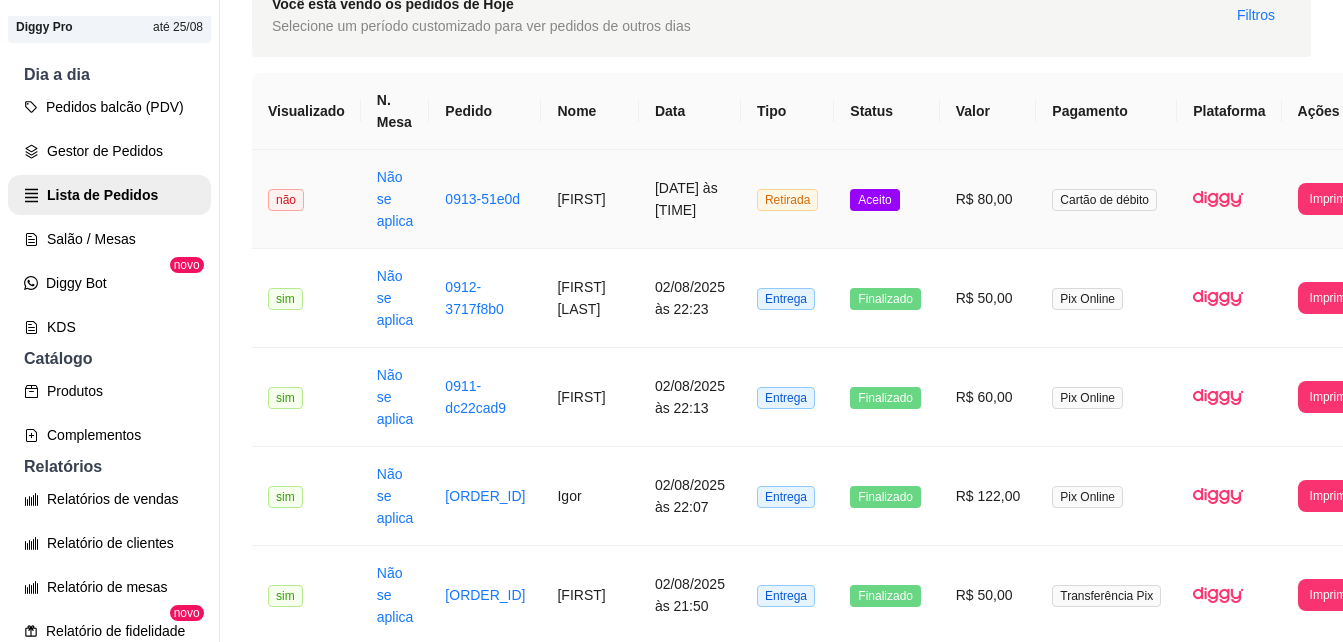 click on "Aceito" at bounding box center (874, 200) 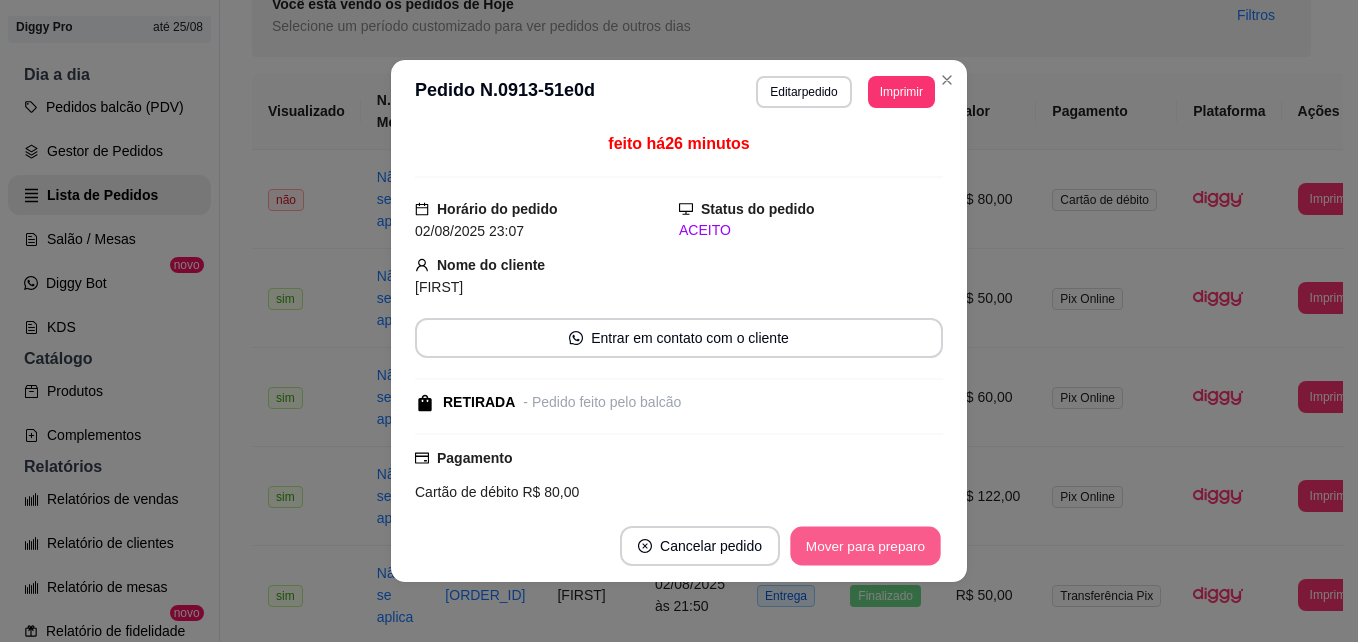 click on "Mover para preparo" at bounding box center (865, 546) 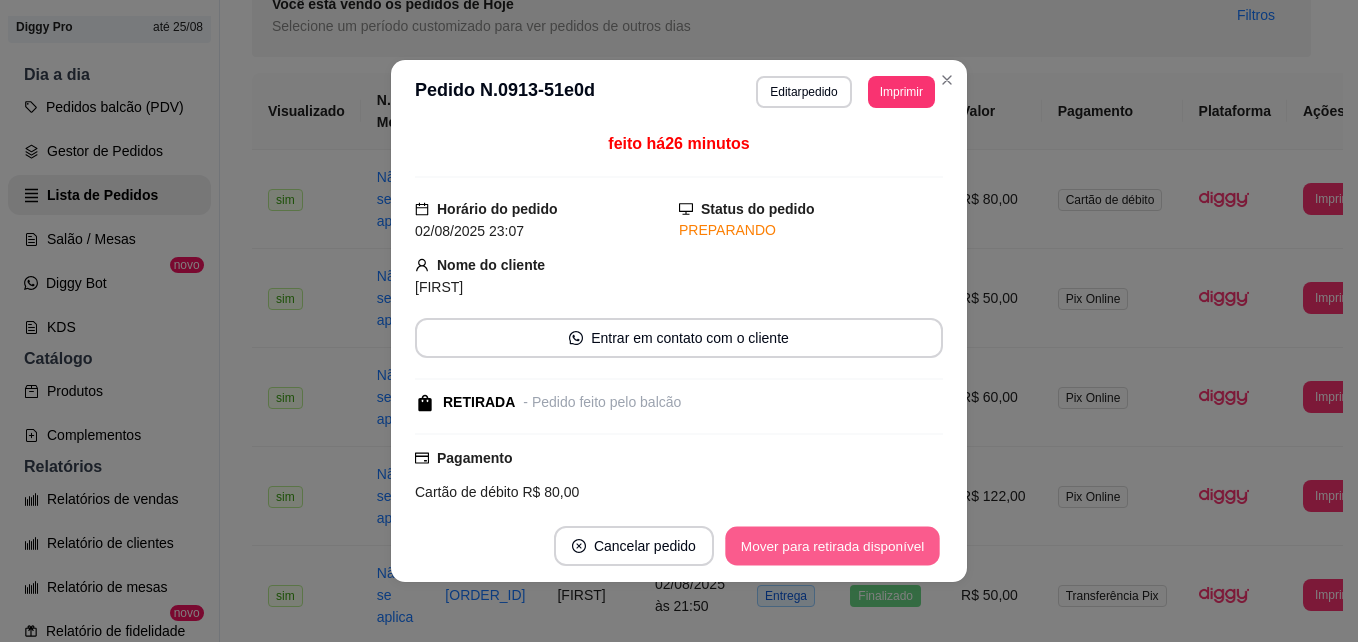 click on "Mover para retirada disponível" at bounding box center [832, 546] 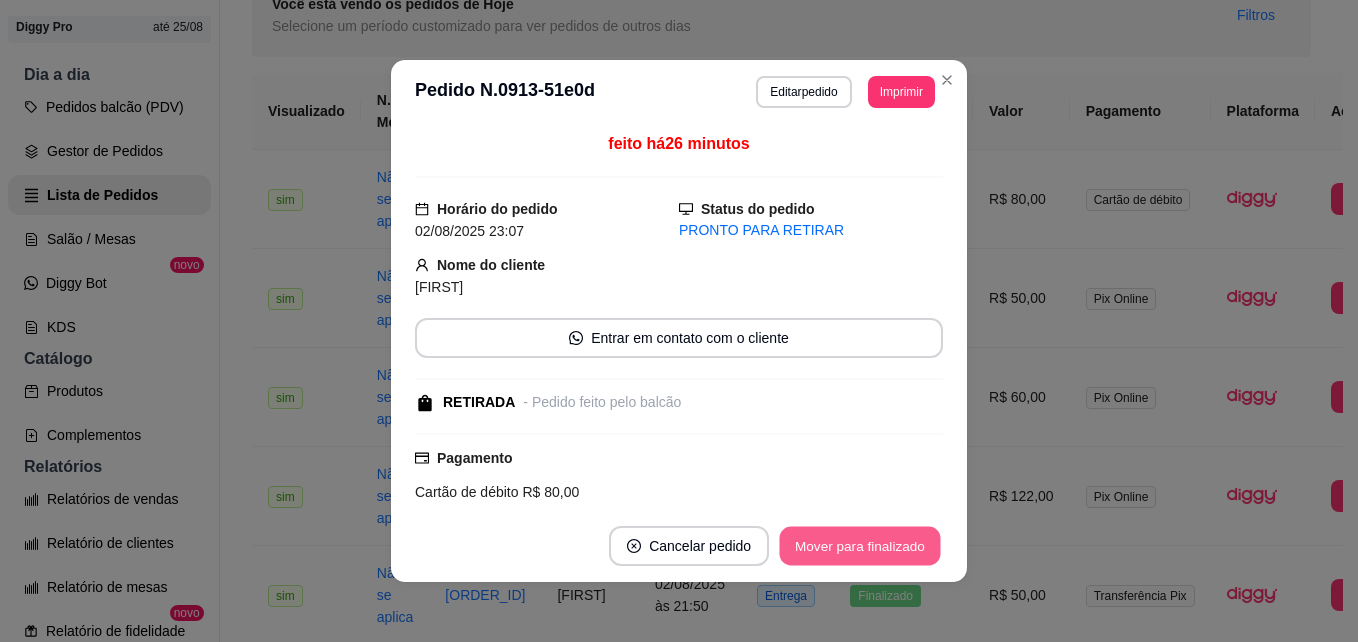 click on "Mover para finalizado" at bounding box center [860, 546] 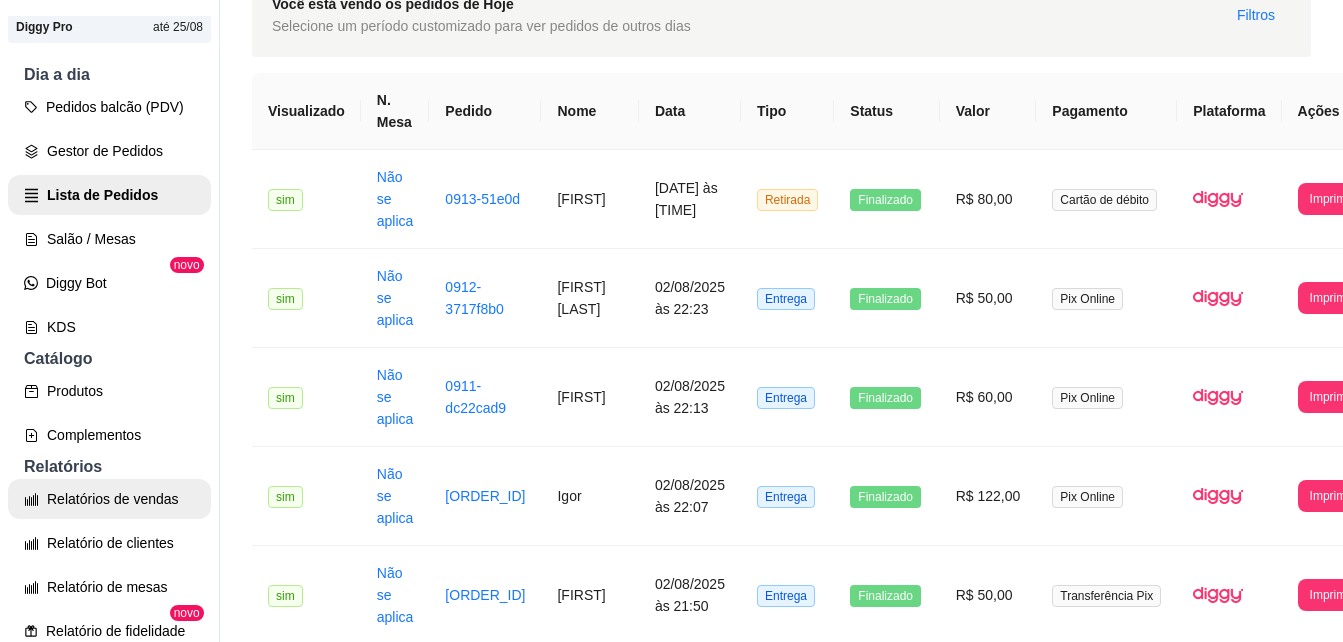 click on "Relatórios de vendas" at bounding box center (109, 499) 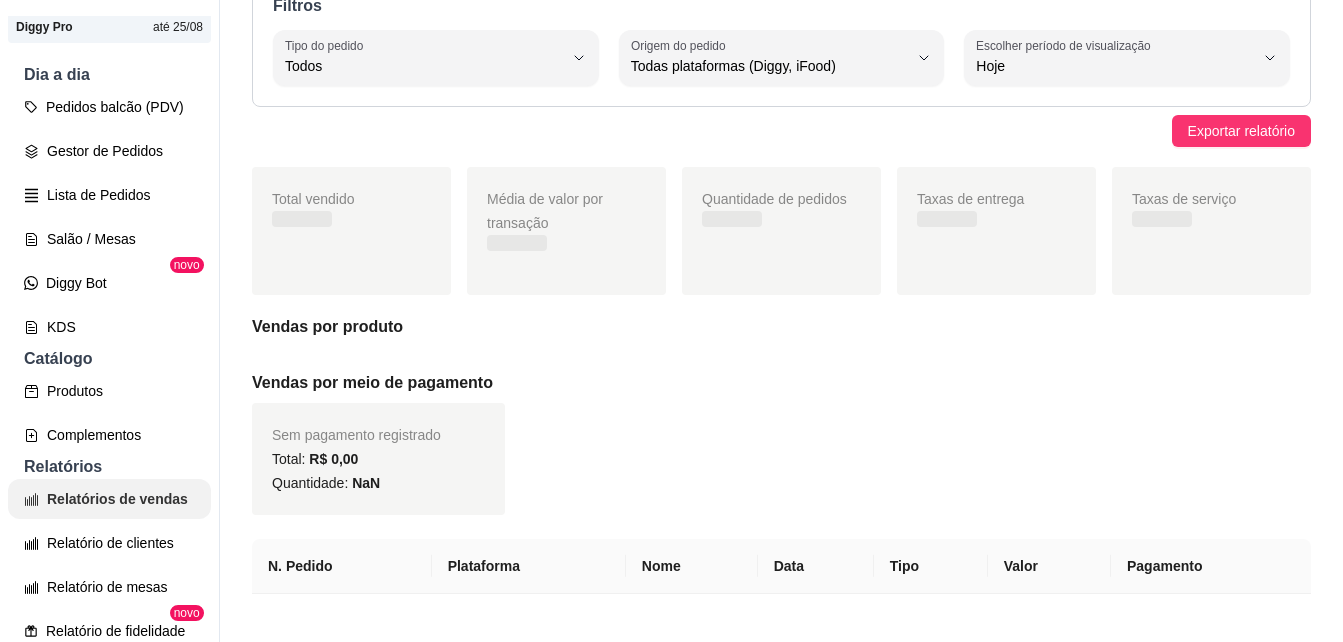 scroll, scrollTop: 0, scrollLeft: 0, axis: both 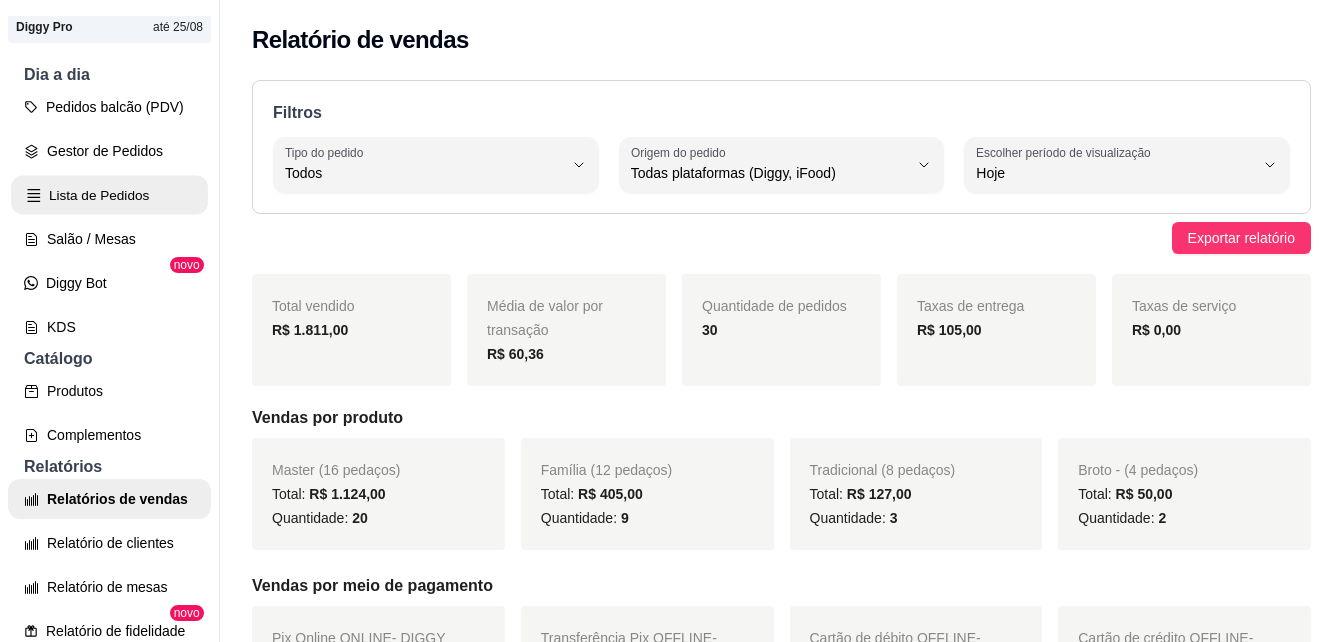 click on "Lista de Pedidos" at bounding box center (109, 195) 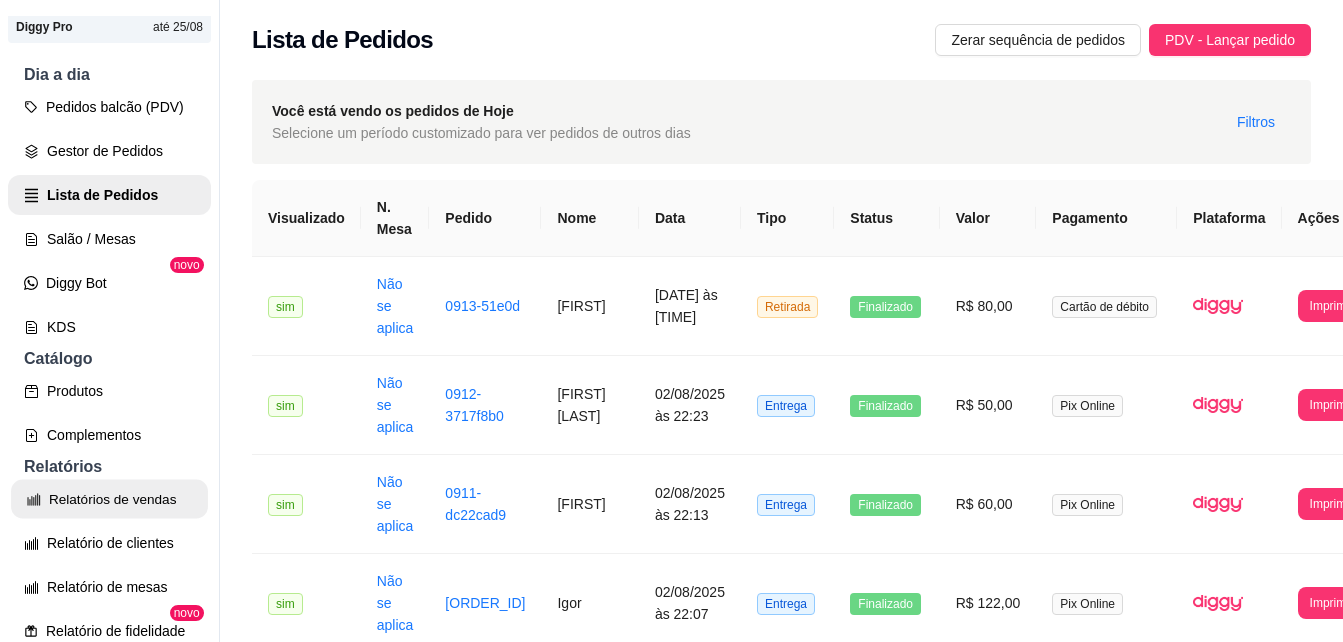 click on "Relatórios de vendas" at bounding box center [109, 499] 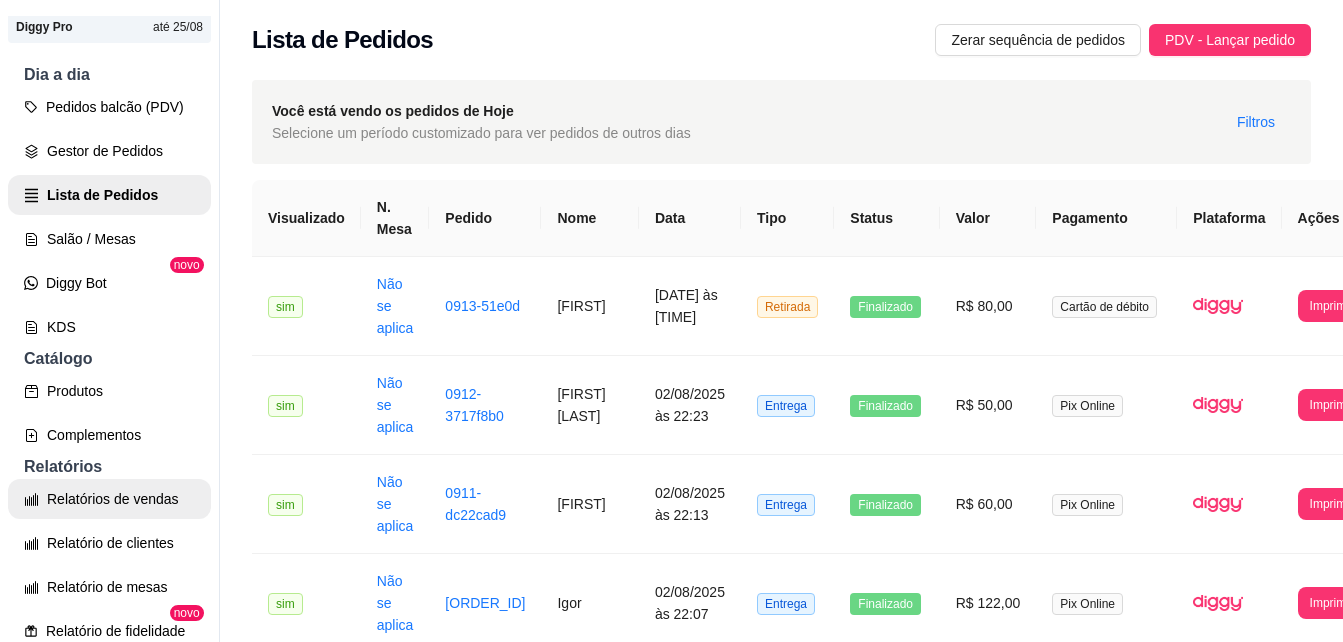 select on "ALL" 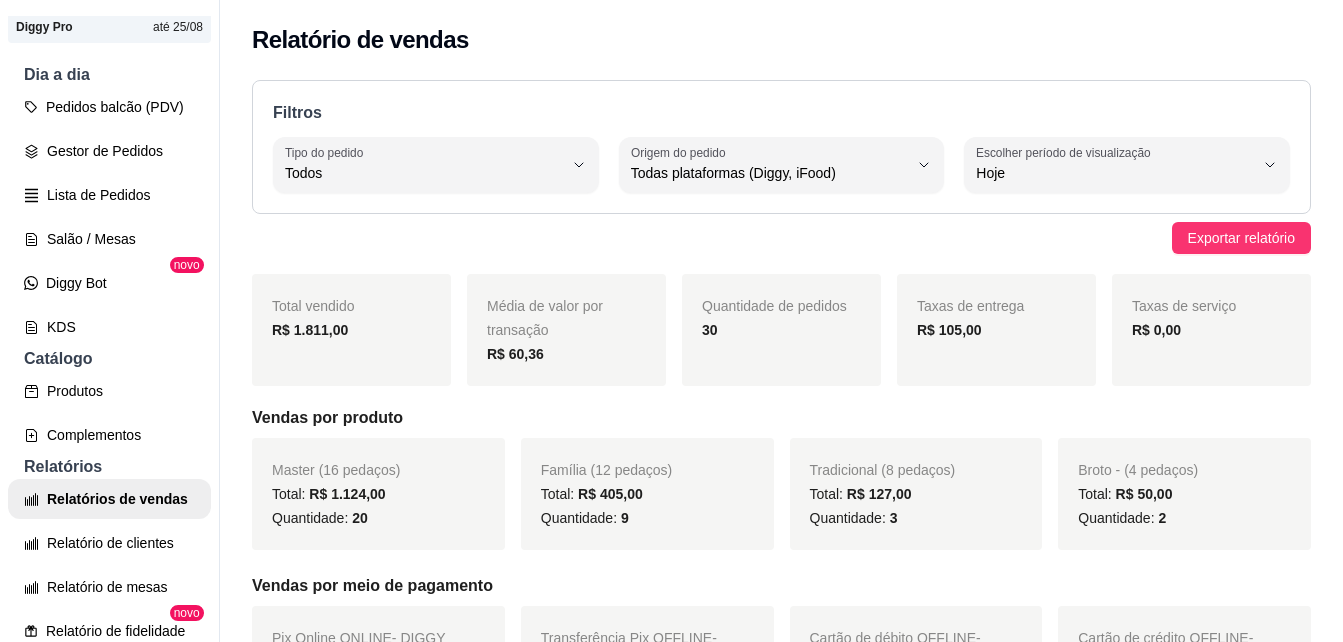 click on "Taxas de entrega" at bounding box center [970, 306] 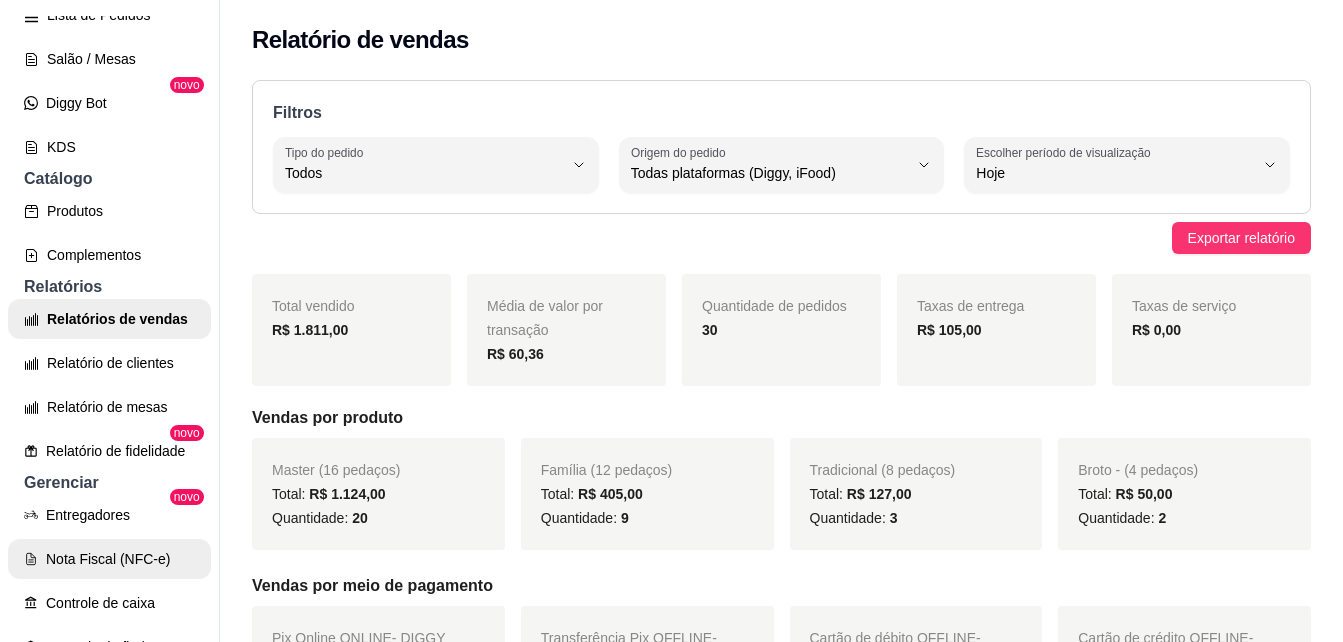 scroll, scrollTop: 360, scrollLeft: 0, axis: vertical 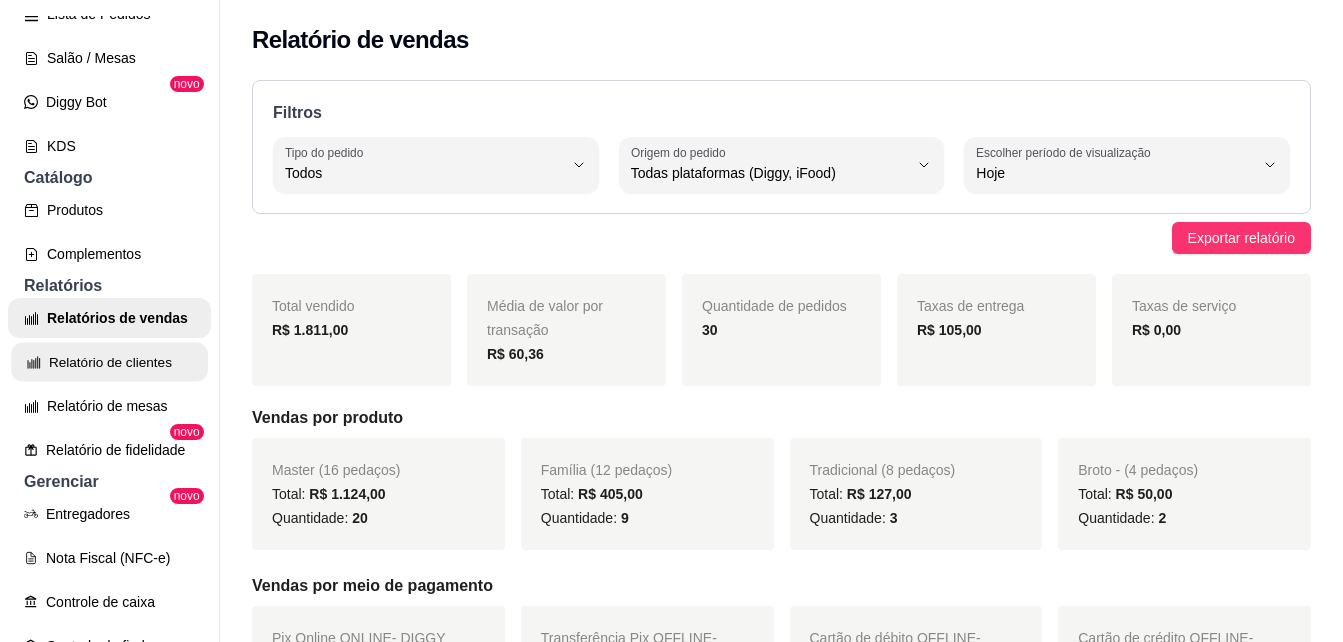 click on "Relatório de clientes" at bounding box center (109, 362) 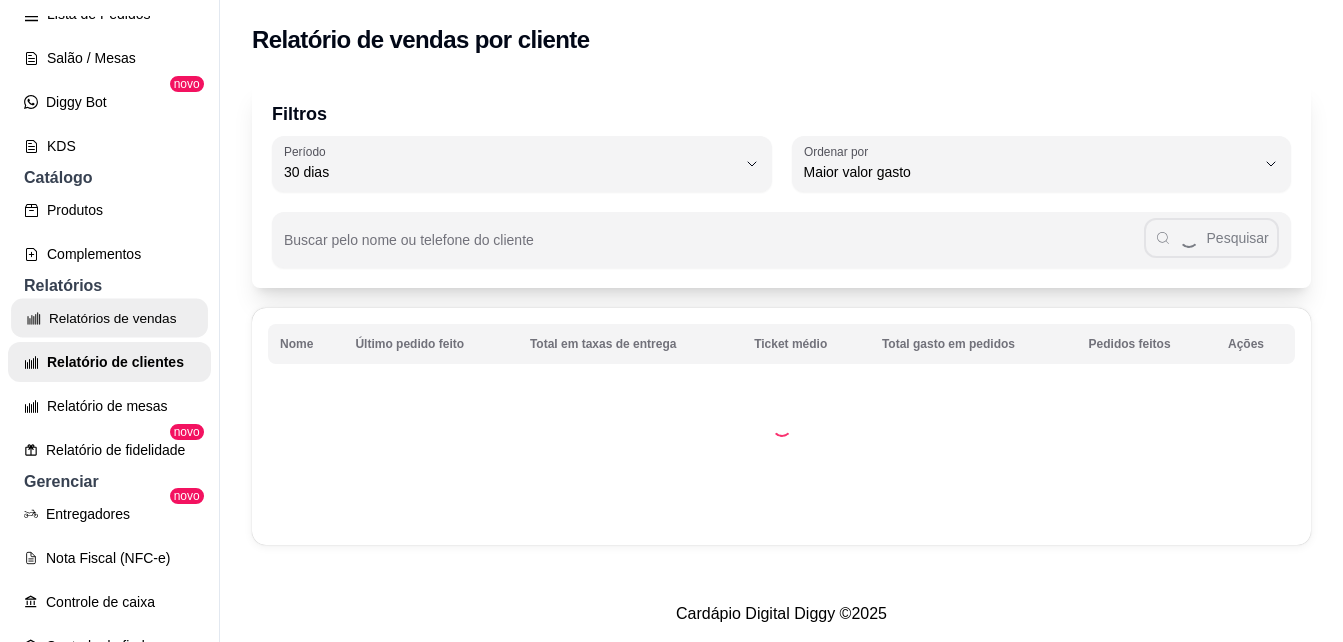 click on "Relatórios de vendas" at bounding box center (109, 318) 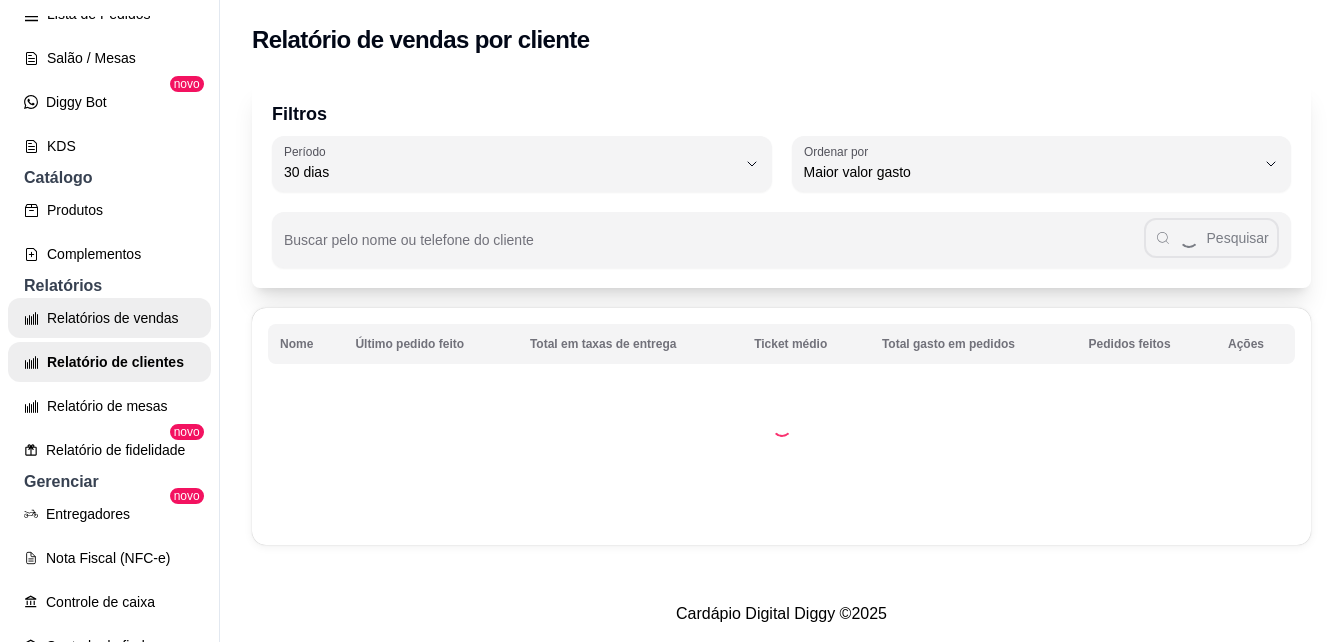 select on "ALL" 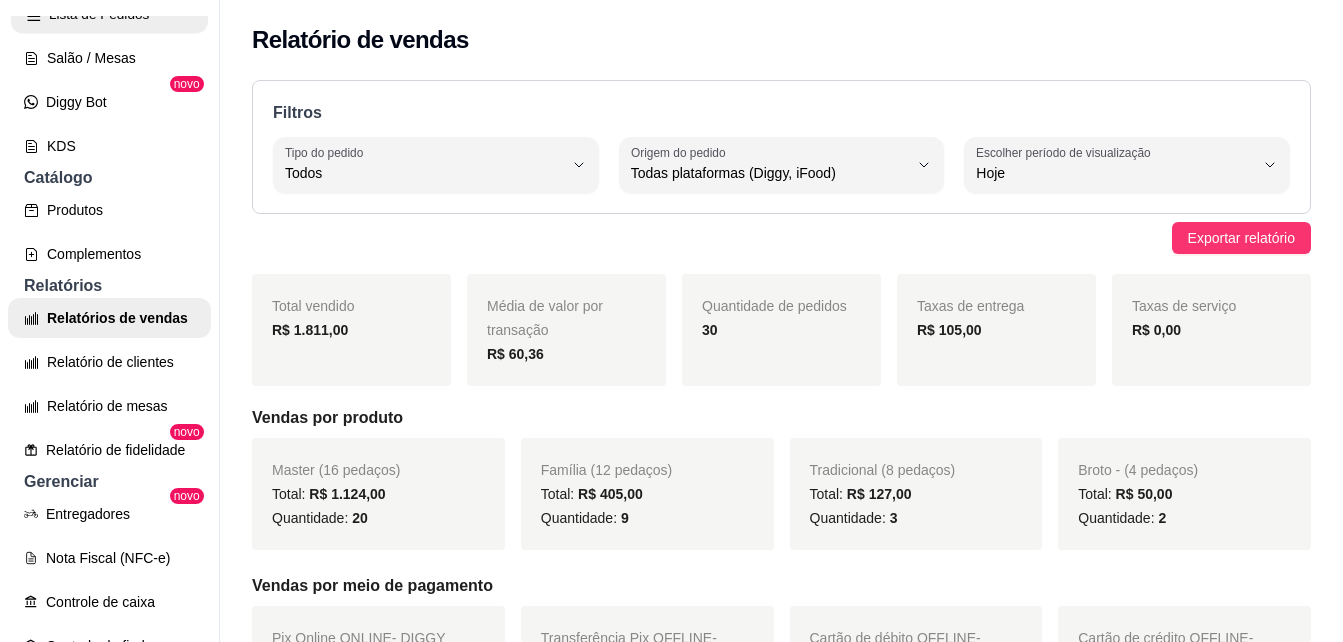 click on "Lista de Pedidos" at bounding box center (109, 14) 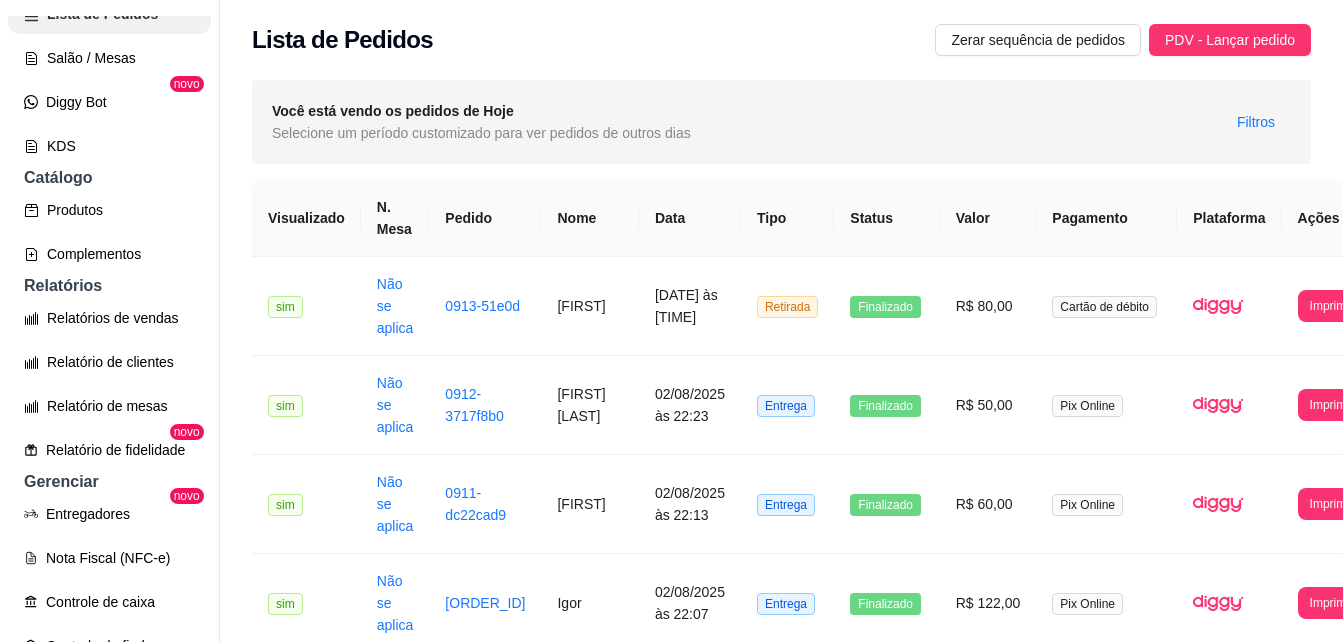 click on "Lista de Pedidos" at bounding box center [109, 14] 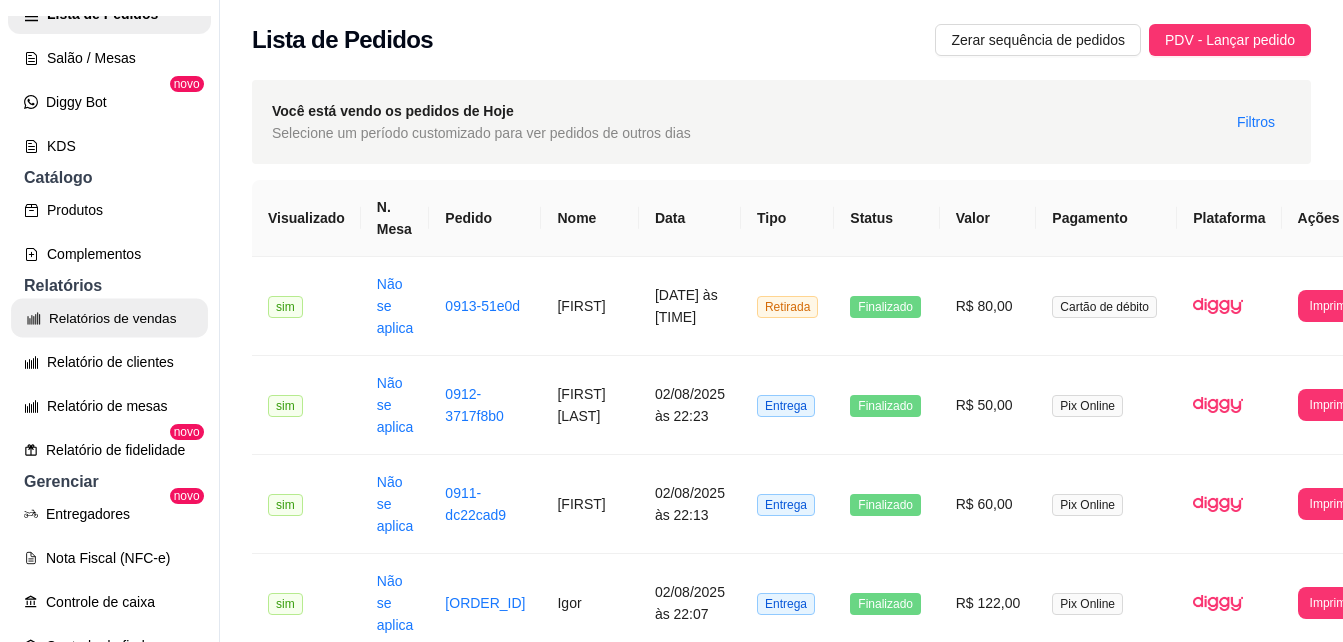 click on "Relatórios de vendas" at bounding box center (109, 318) 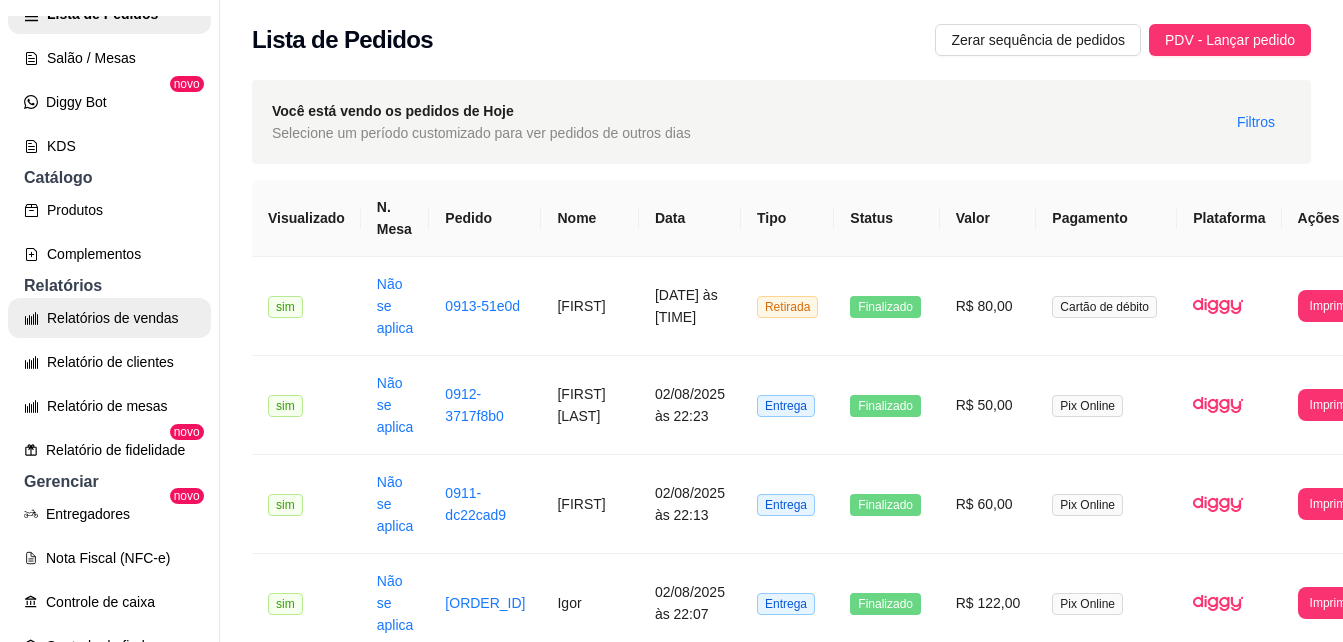 select on "ALL" 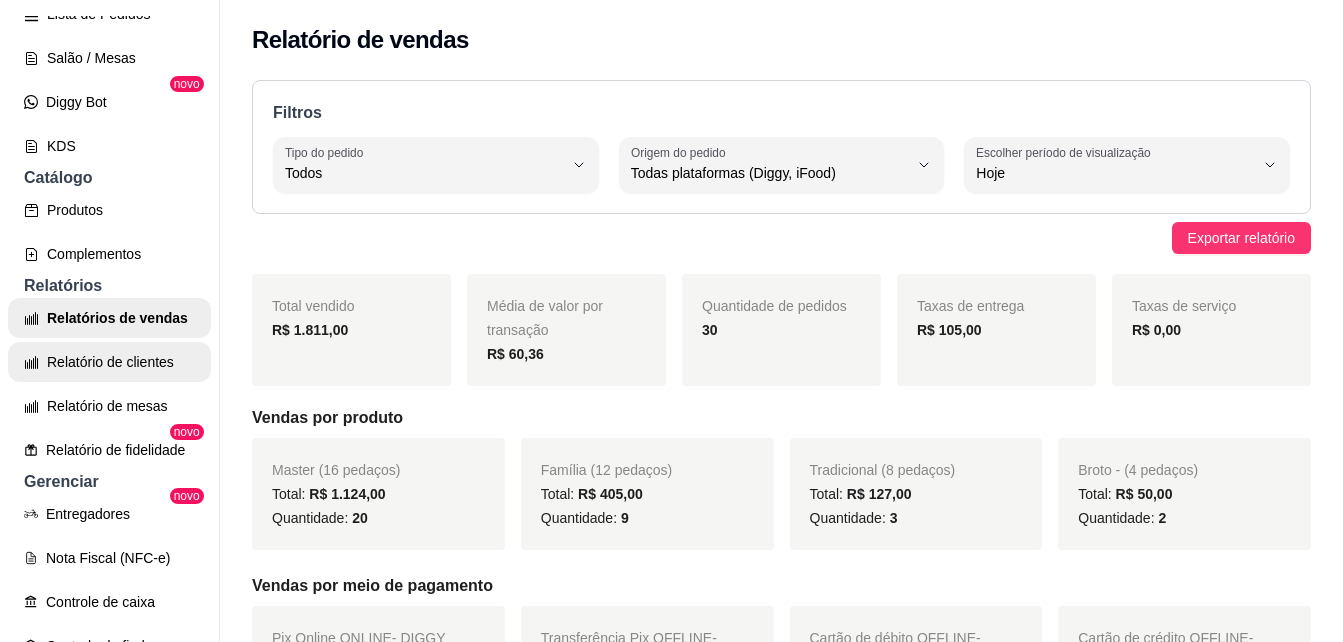 click on "Relatório de clientes" at bounding box center [109, 362] 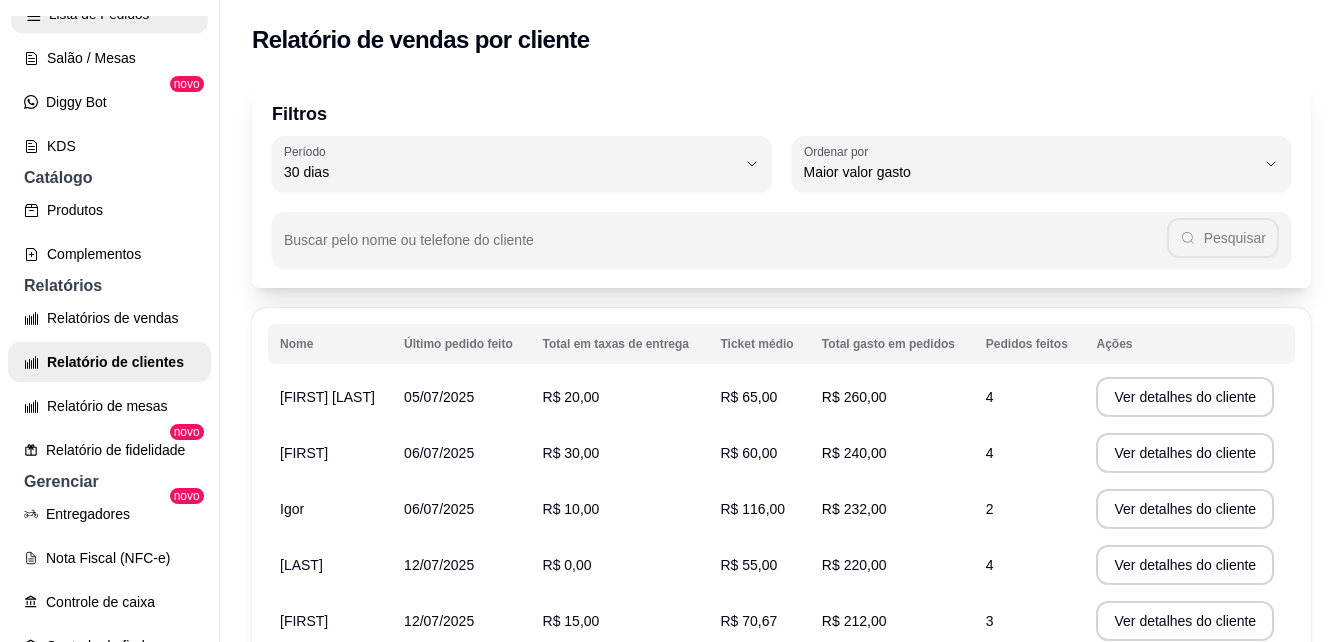 click on "Lista de Pedidos" at bounding box center [109, 14] 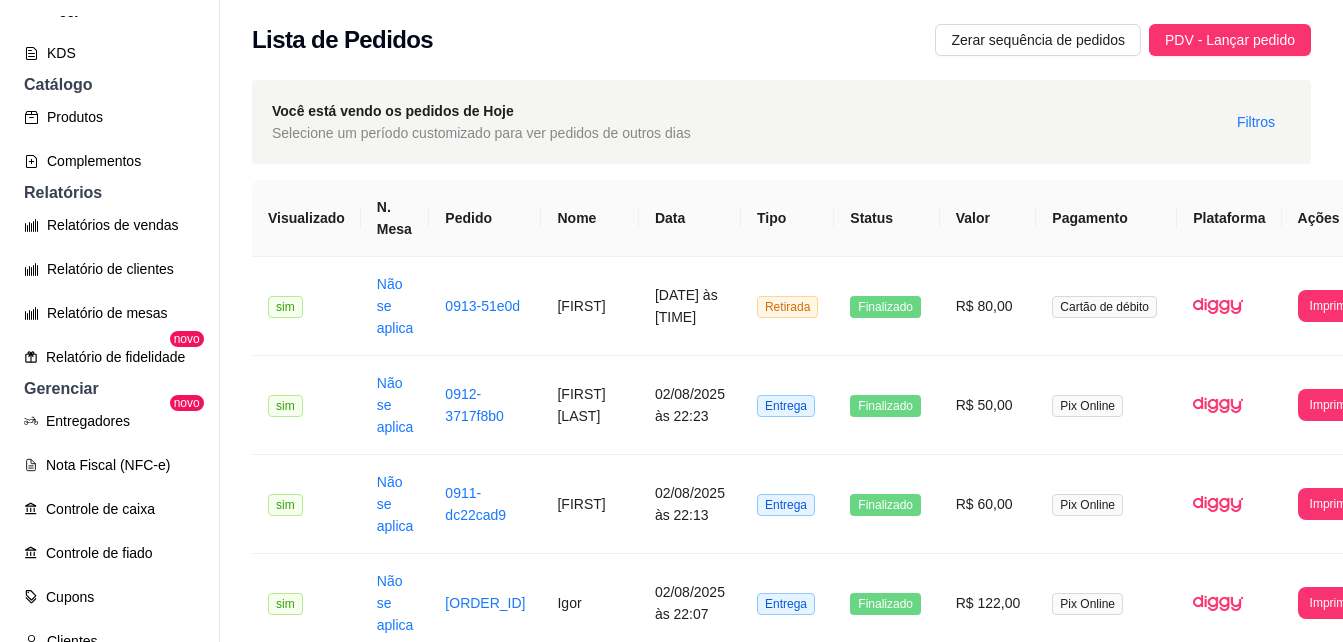 scroll, scrollTop: 466, scrollLeft: 0, axis: vertical 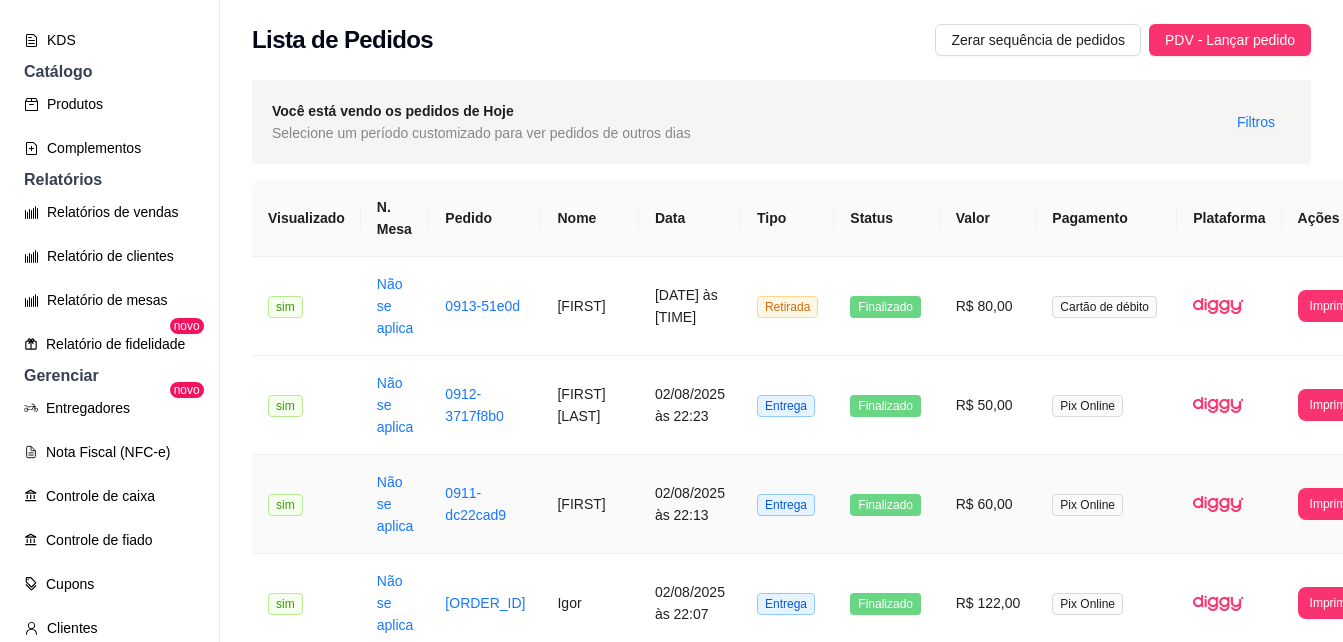 click on "Lista de Pedidos" at bounding box center (109, -92) 